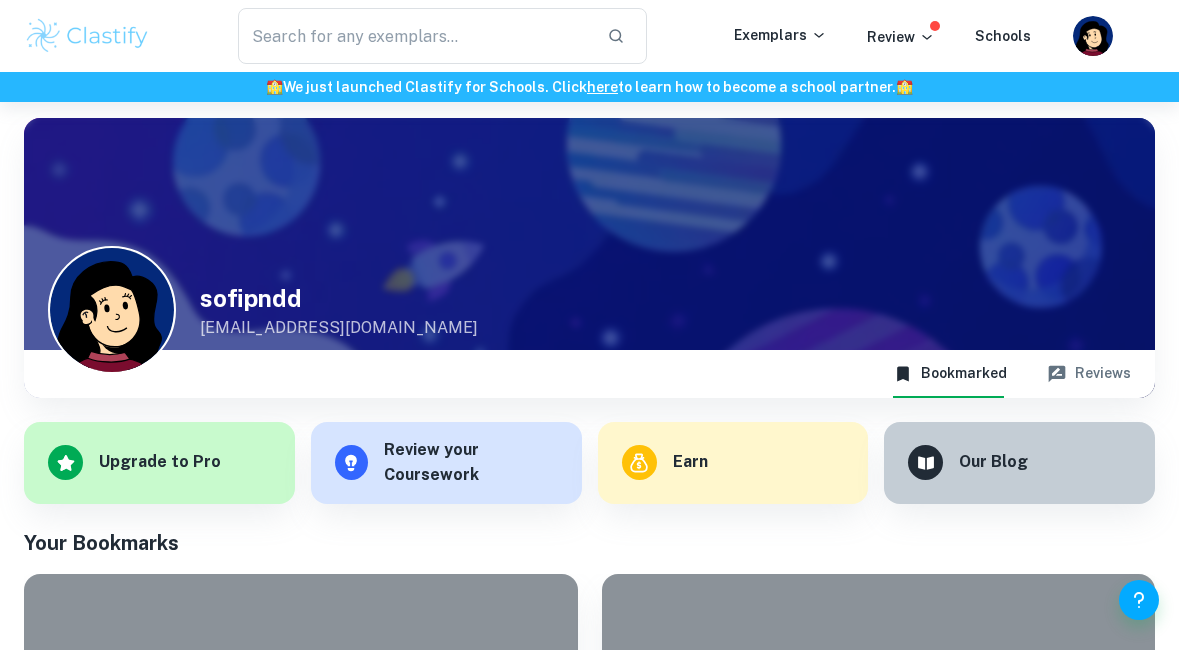 scroll, scrollTop: 0, scrollLeft: 0, axis: both 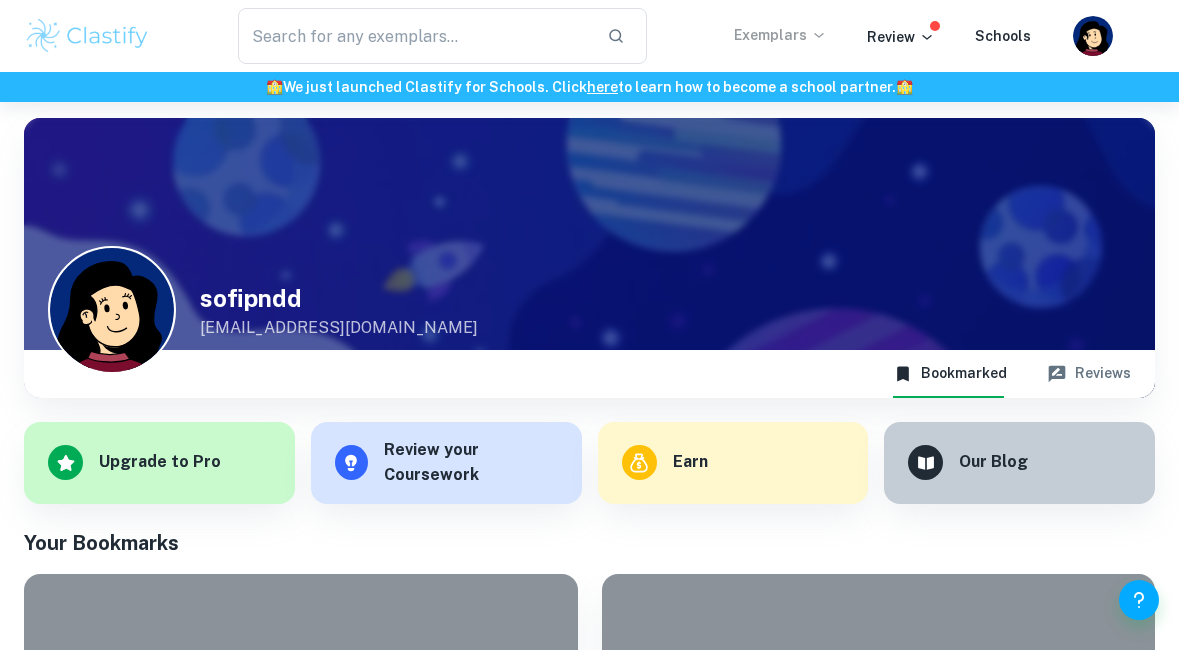 click on "Exemplars" at bounding box center [780, 35] 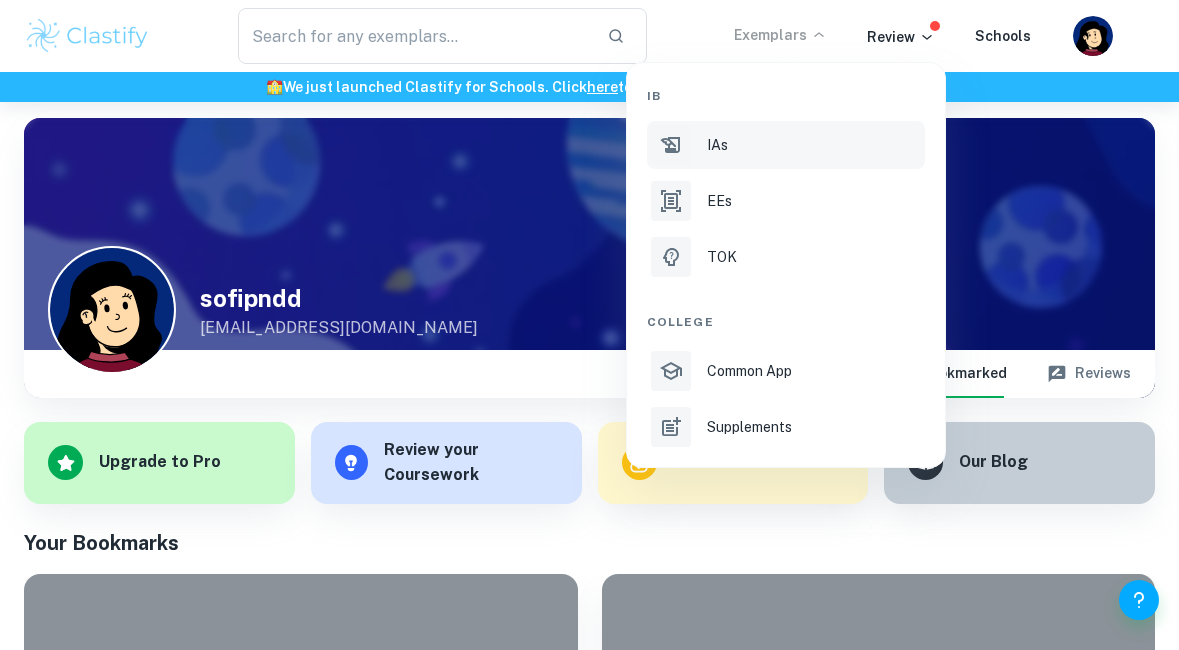 click on "IAs" at bounding box center (814, 145) 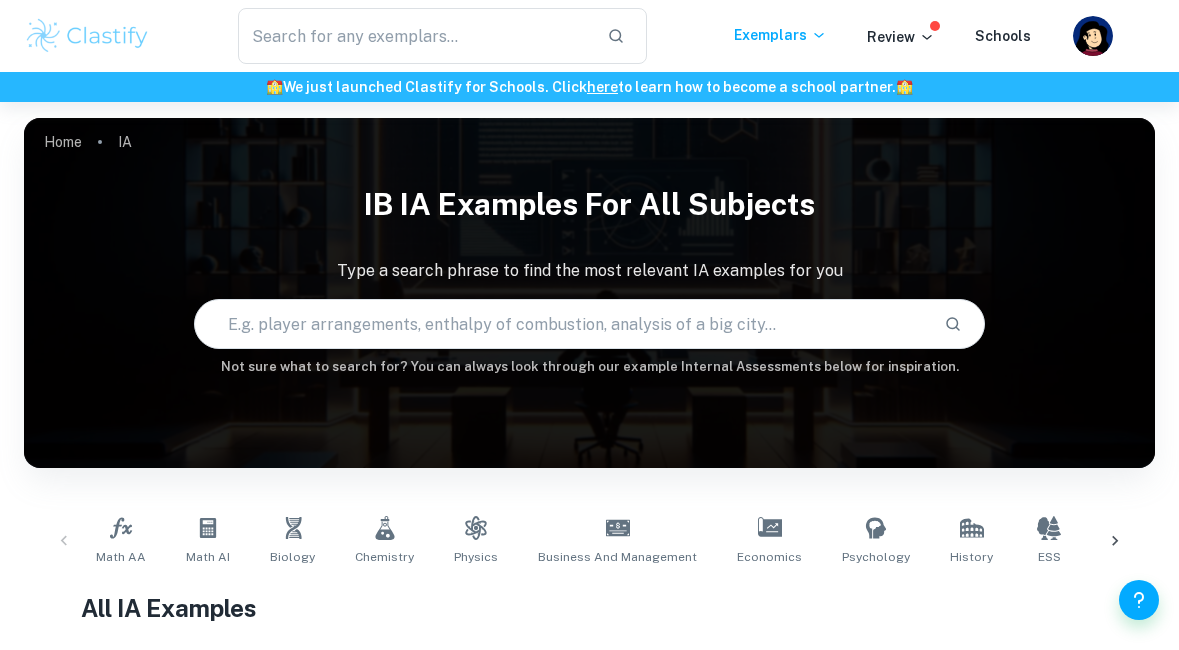 scroll, scrollTop: 355, scrollLeft: 0, axis: vertical 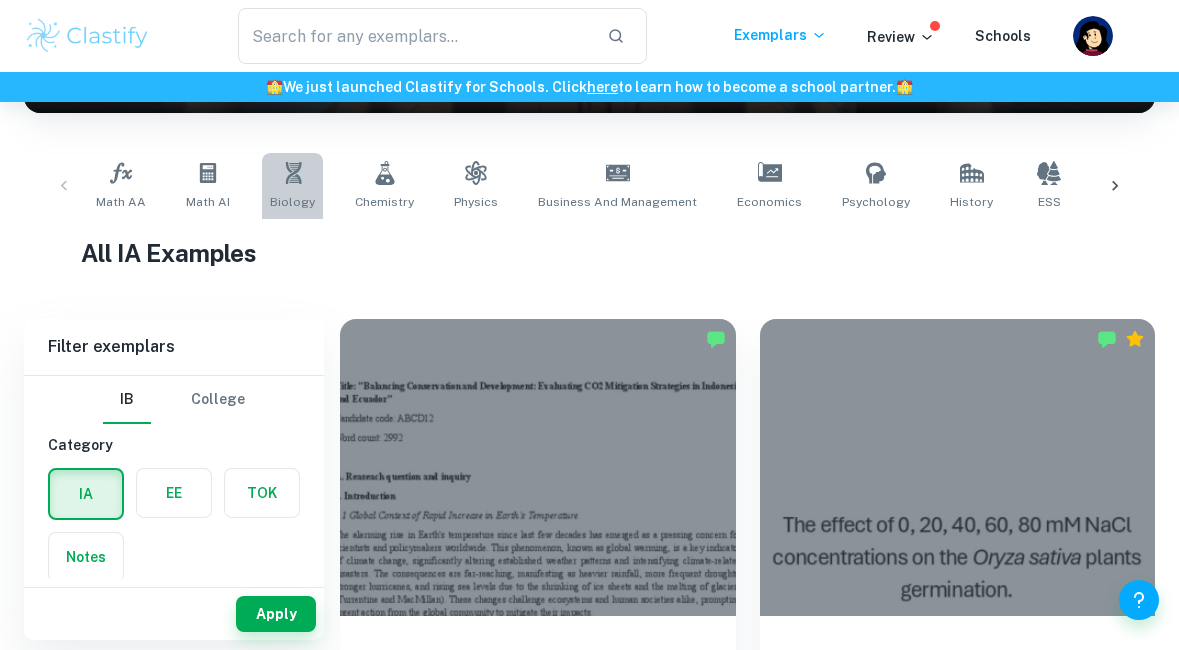 click on "Biology" at bounding box center [292, 186] 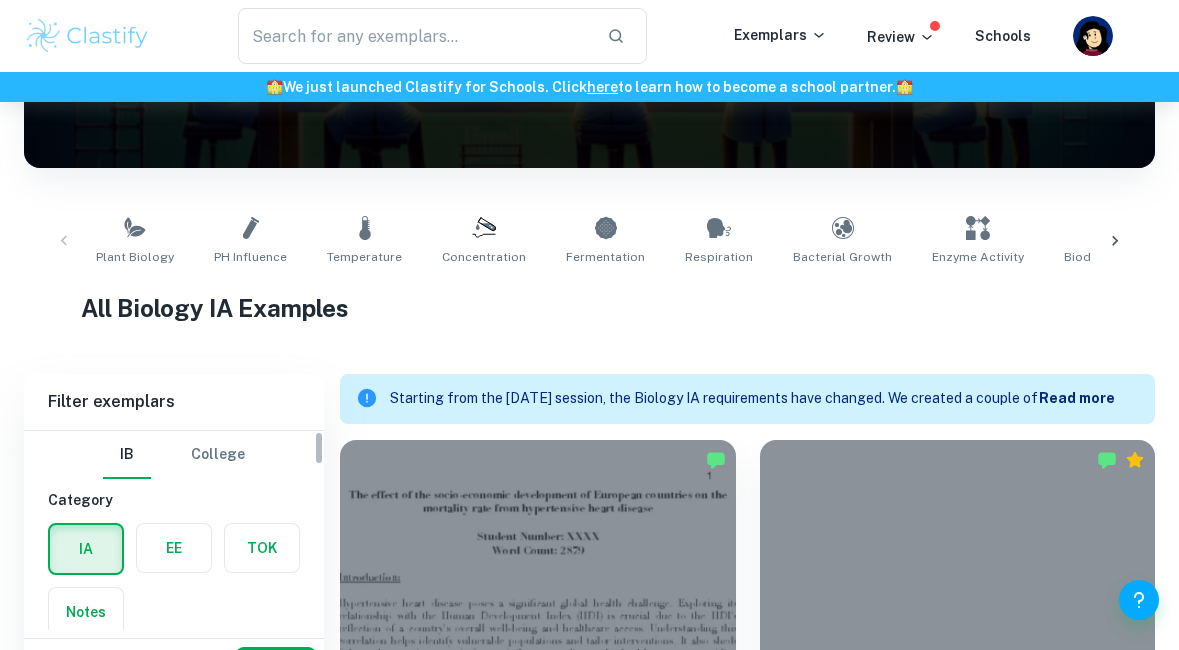 scroll, scrollTop: 613, scrollLeft: 0, axis: vertical 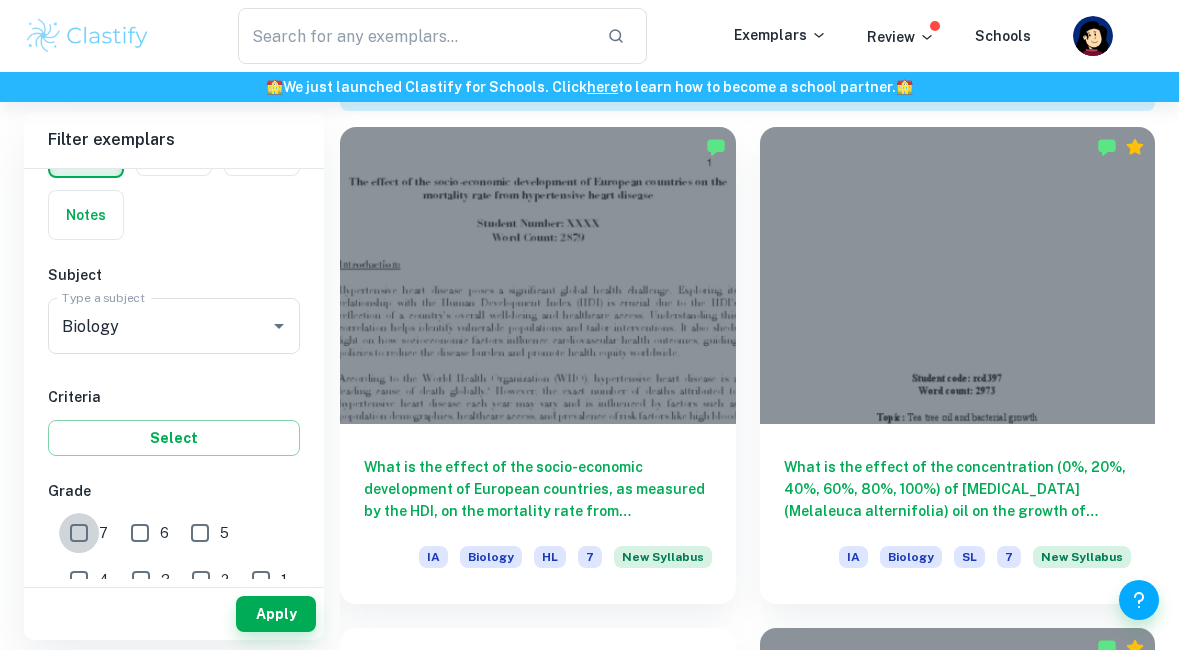 click on "7" at bounding box center (79, 533) 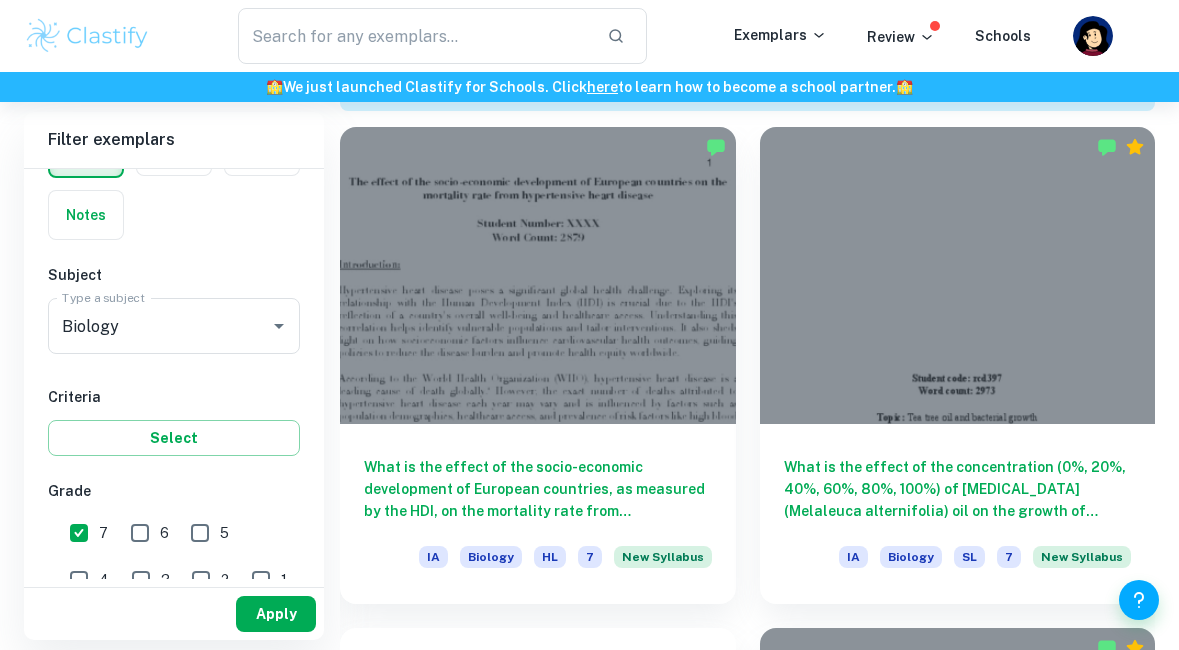 click on "Apply" at bounding box center (276, 614) 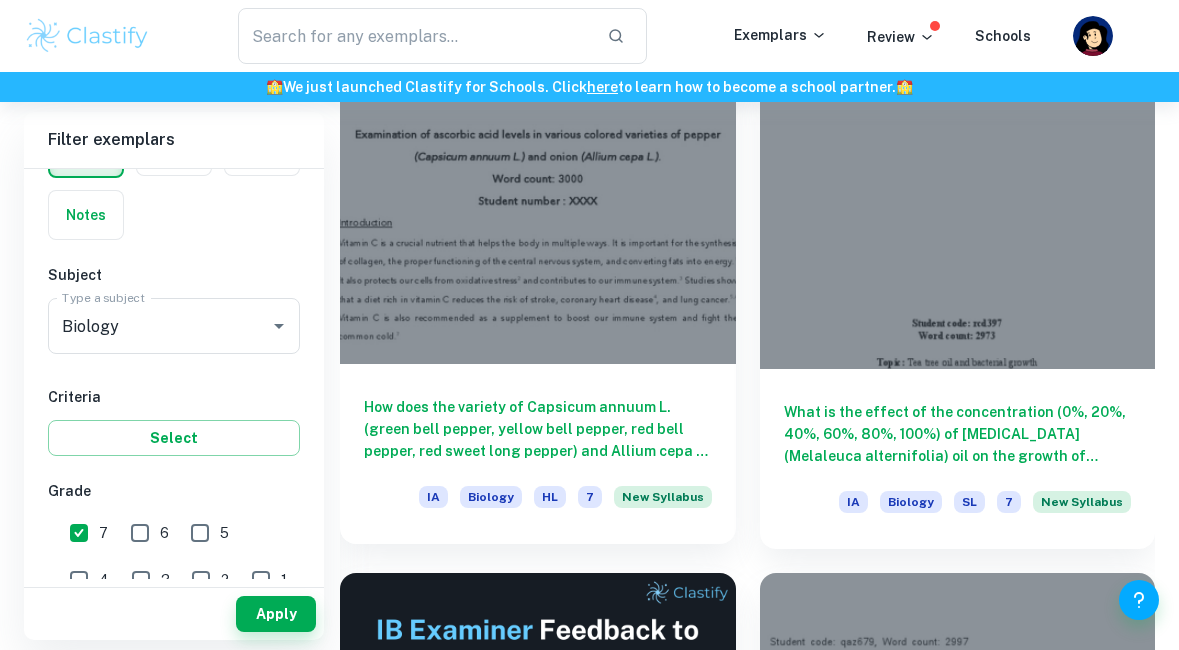 scroll, scrollTop: 667, scrollLeft: 0, axis: vertical 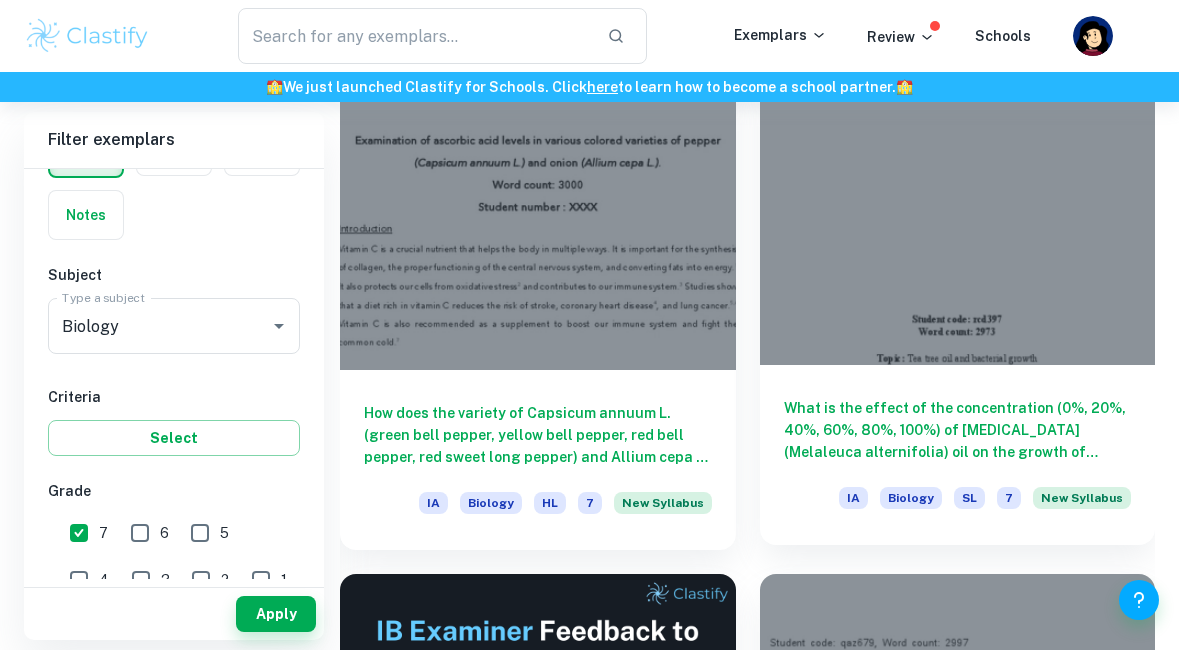 click on "What is the effect of the concentration (0%, 20%, 40%, 60%, 80%, 100%) of [MEDICAL_DATA] (Melaleuca alternifolia) oil on the growth of bacteria (non-pathogenic DH5- Alpha Escherichia coli) measured in the diameter of the inhibition zone around the paper disc? IA Biology SL 7 New Syllabus" at bounding box center [958, 455] 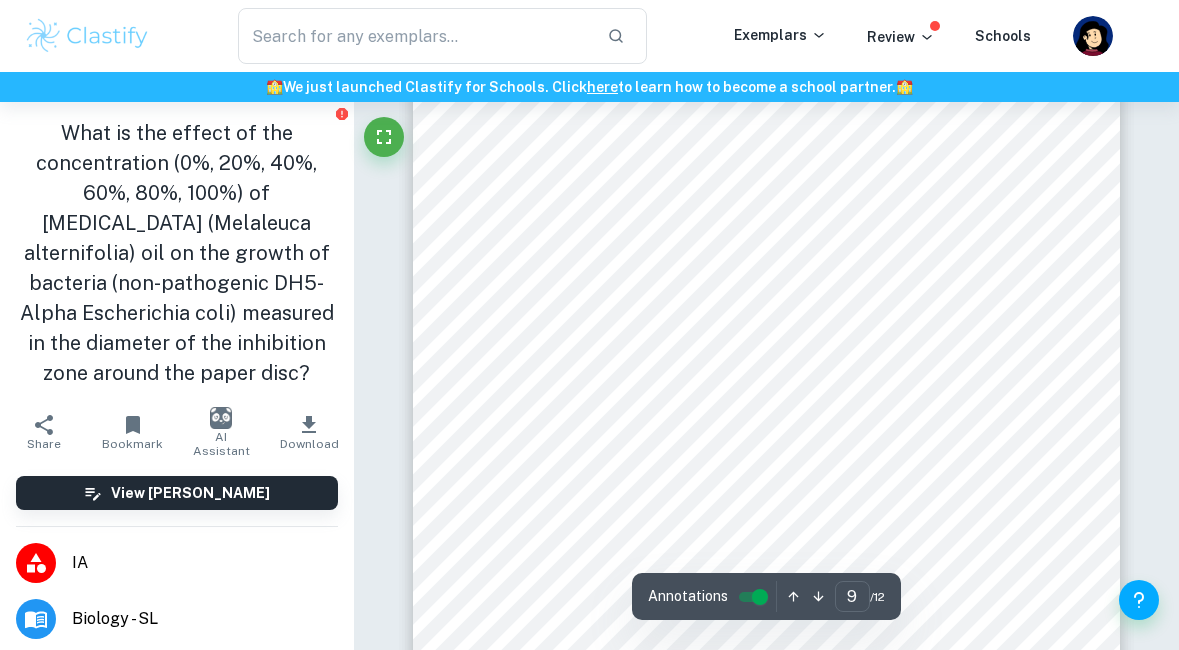 scroll, scrollTop: 8291, scrollLeft: 0, axis: vertical 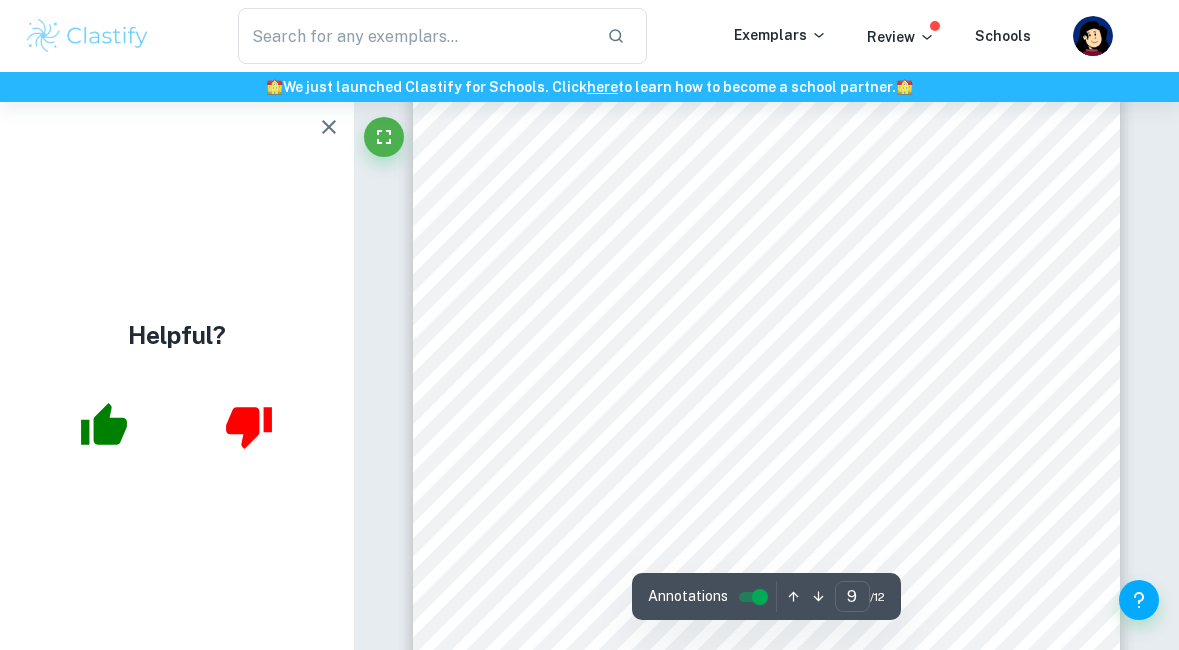 click 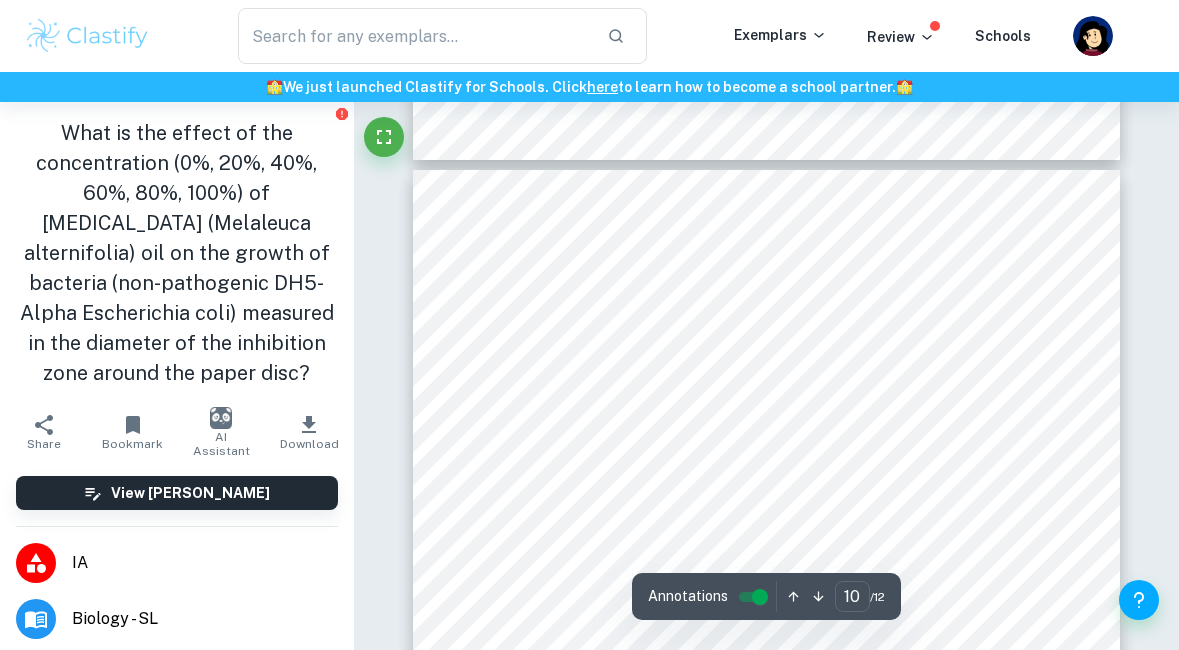 scroll, scrollTop: 8981, scrollLeft: 0, axis: vertical 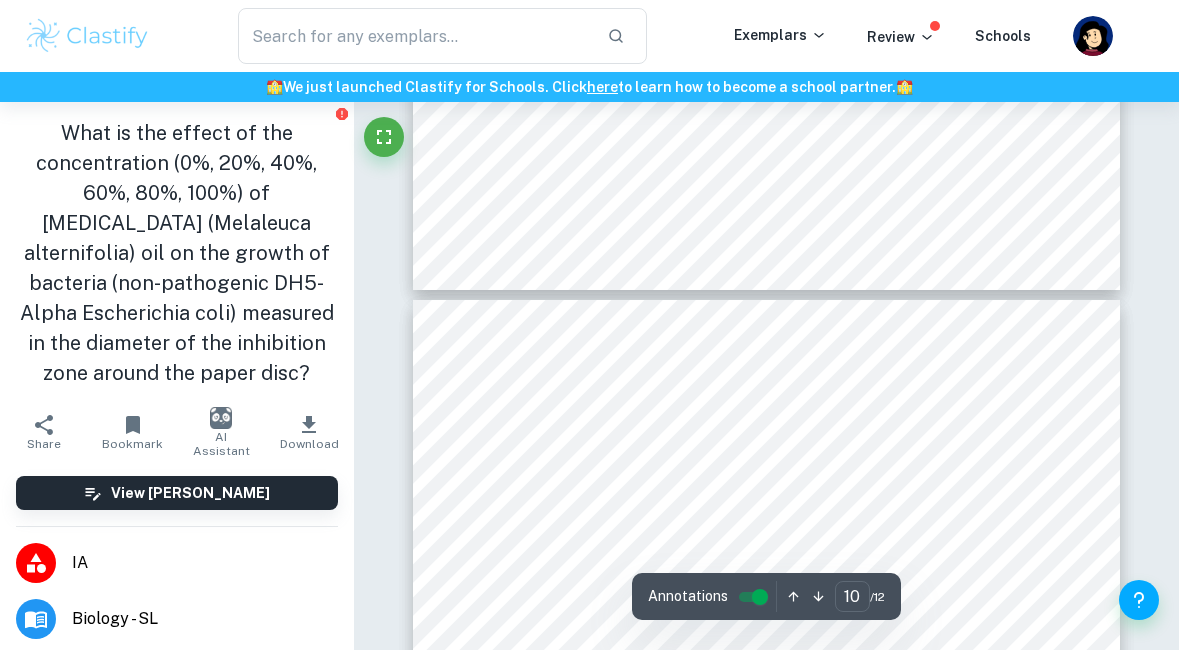 type on "9" 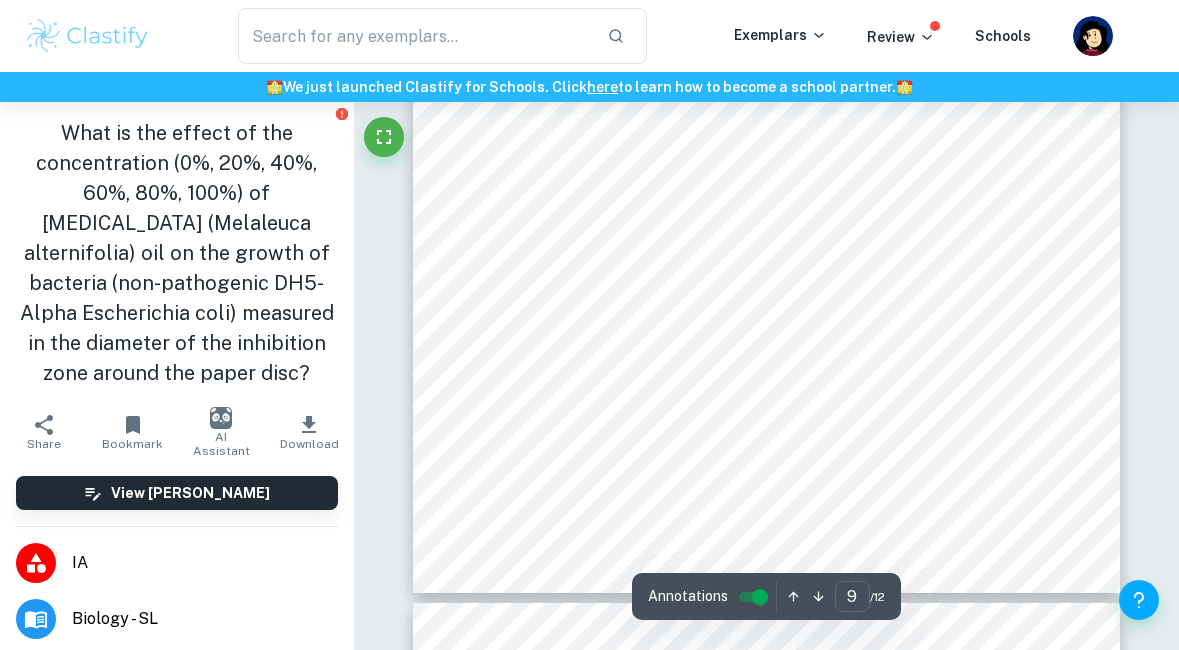 scroll, scrollTop: 8621, scrollLeft: 0, axis: vertical 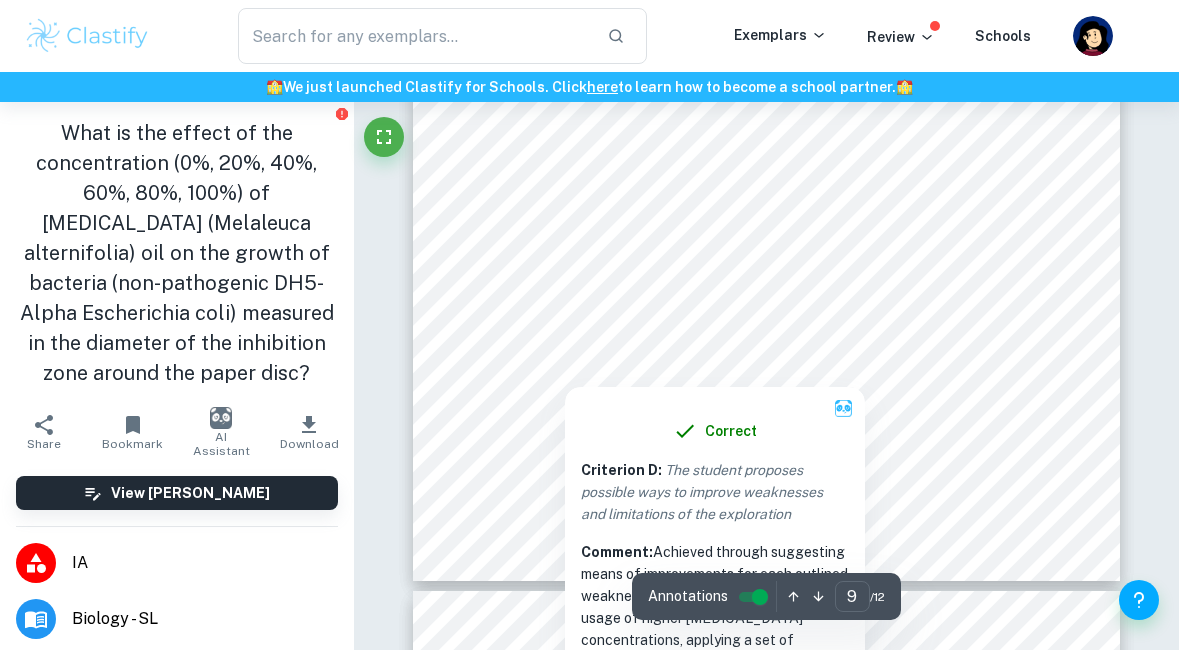 click on "Correct Criterion D :   The student proposes possible ways to improve weaknesses and limitations of the exploration Comment:  Achieved through suggesting means of improvements for each outlined weakness and limitation including the usage of higher [MEDICAL_DATA] concentrations, applying a set of bacterial masses, and conducting the experiment under a hood that would filter the air." at bounding box center [715, 563] 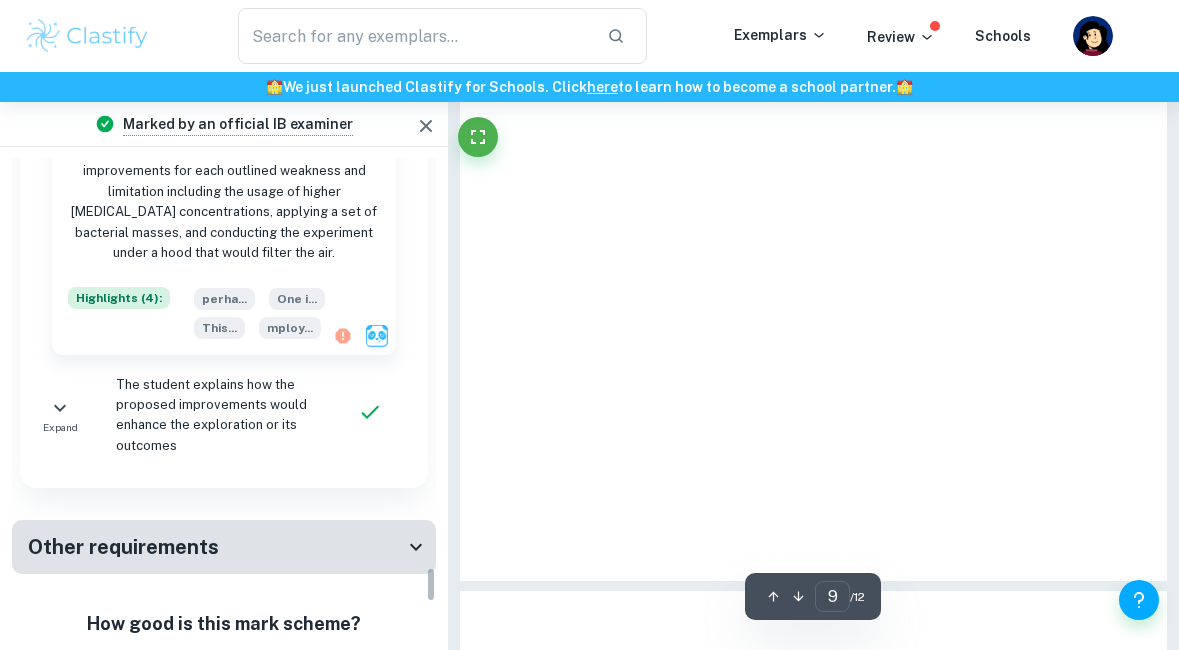 scroll, scrollTop: 5526, scrollLeft: 0, axis: vertical 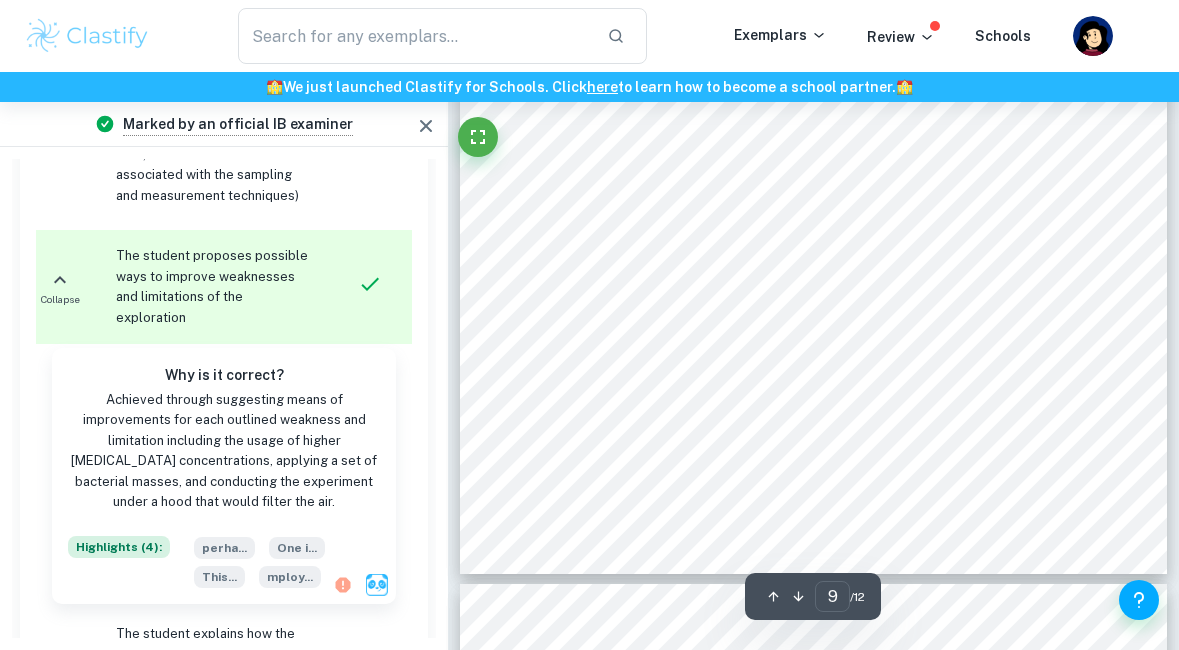 click on "9 observed for the highest concentrations of [MEDICAL_DATA] (80% and 100%). This might reflect variable susceptibility of the bacteria to even relatively concentrated solutions of the oil, suggesting the need for further research into the biochemical mechanisms of the antimicrobial action. Nevertheless, even considering these discrepancies, a clear trend has emerged from the results, confirming the efficacy of the [MEDICAL_DATA] application in restricting growth of [MEDICAL_DATA]. These results are confirmed by the previous research, which demonstrated the capability of [MEDICAL_DATA] contributing to the autolysis of bacteria, increasing the permeability of the plasma membrane and causing potassium ions leakage ([PERSON_NAME] et al., 1998). Additionally, exposing [PERSON_NAME][MEDICAL_DATA] to minimal inhibitory concentrations of the oil has been shown to induce inhibition of respiration ([PERSON_NAME] et al., 2001). These findings, together with the results of this study, show great inducing resistance in microorganisms ([PERSON_NAME] & [PERSON_NAME], 2011). ï" at bounding box center [813, 74] 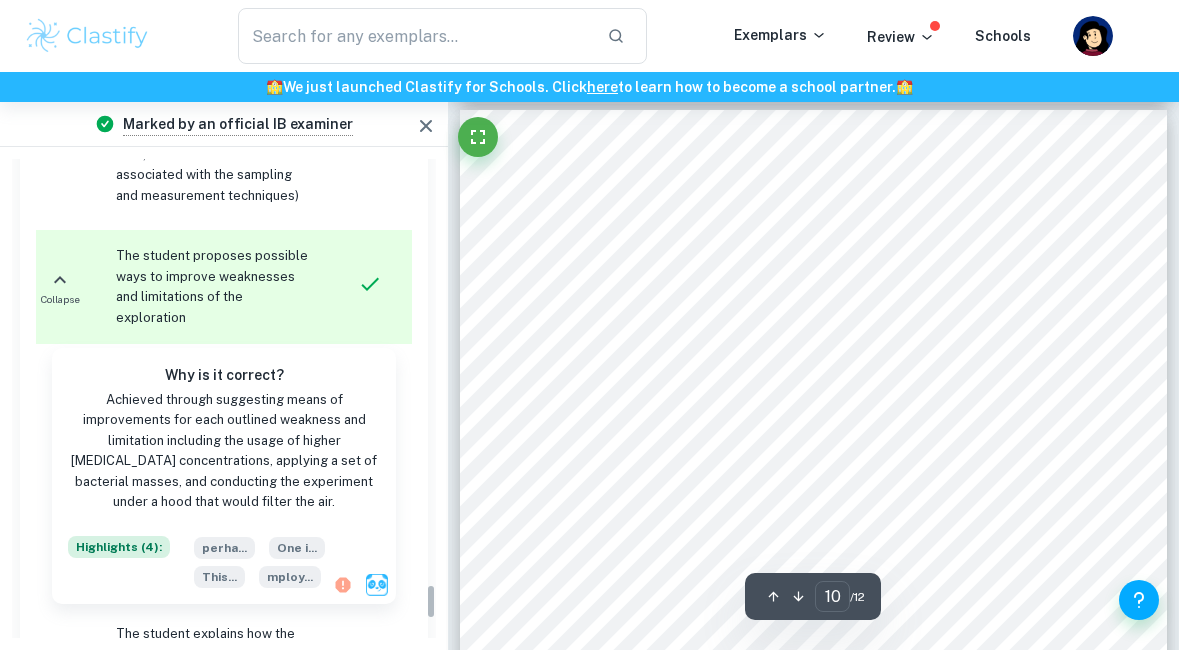 scroll, scrollTop: 9114, scrollLeft: 0, axis: vertical 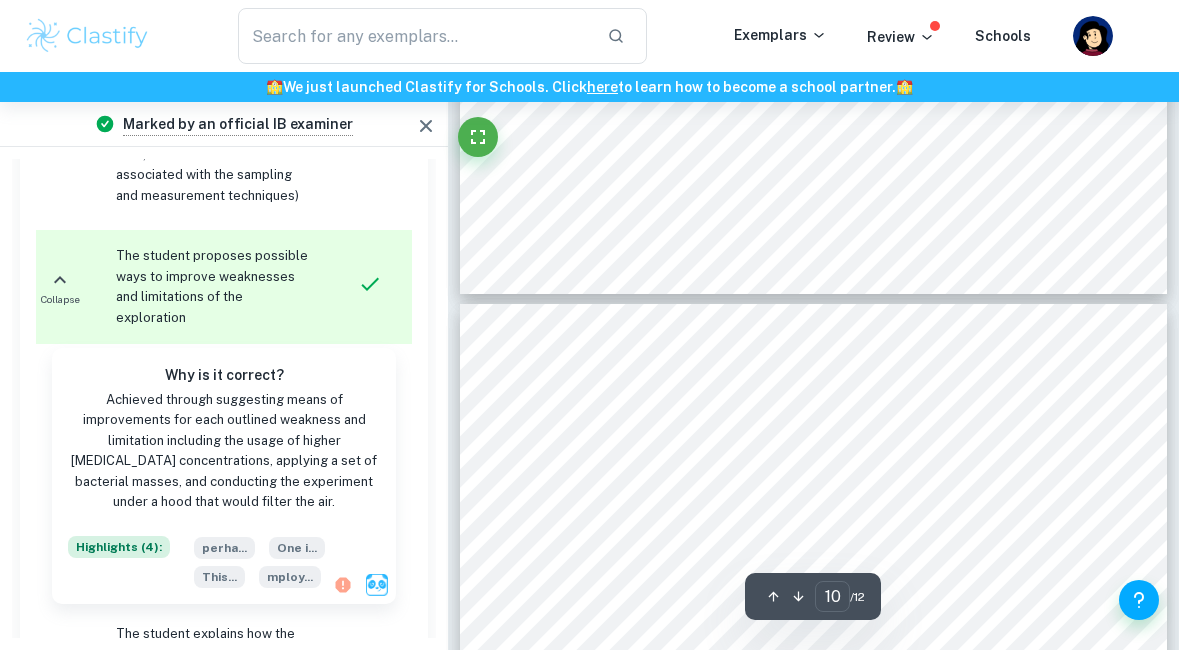 type on "9" 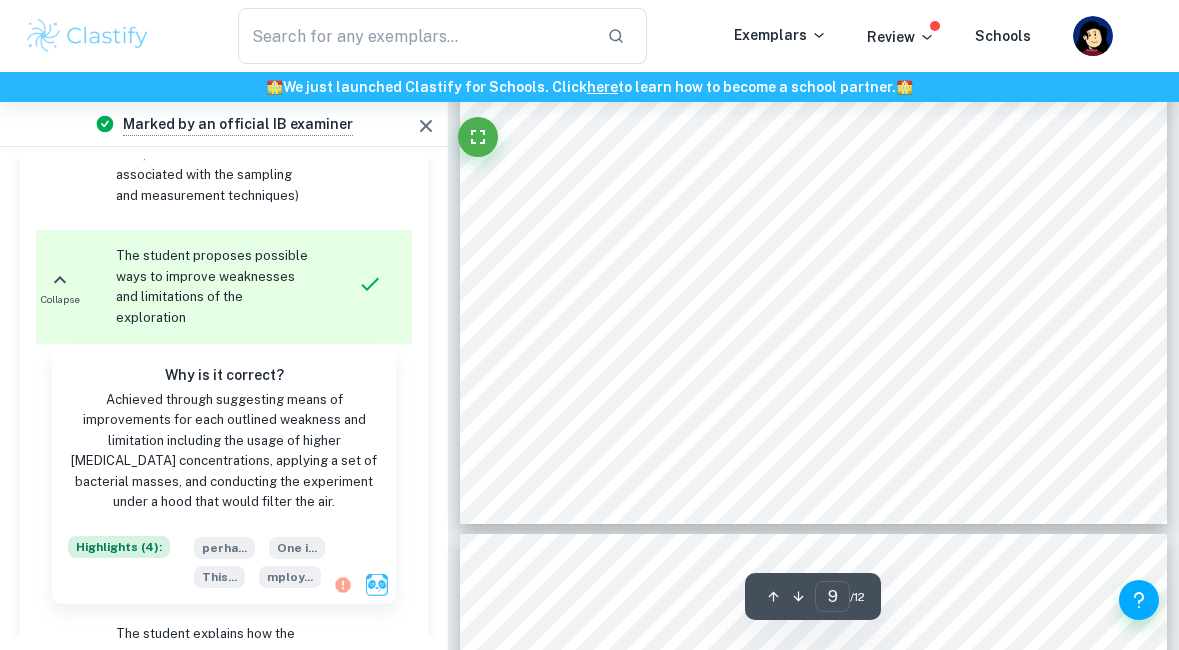 scroll, scrollTop: 8676, scrollLeft: 0, axis: vertical 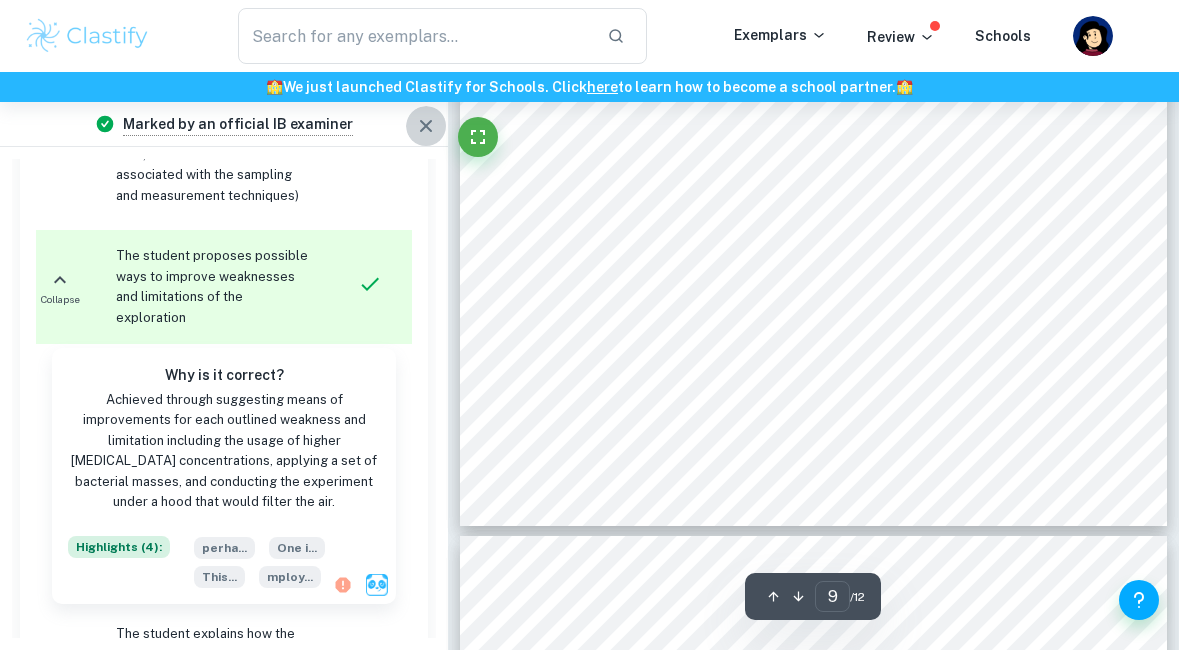click 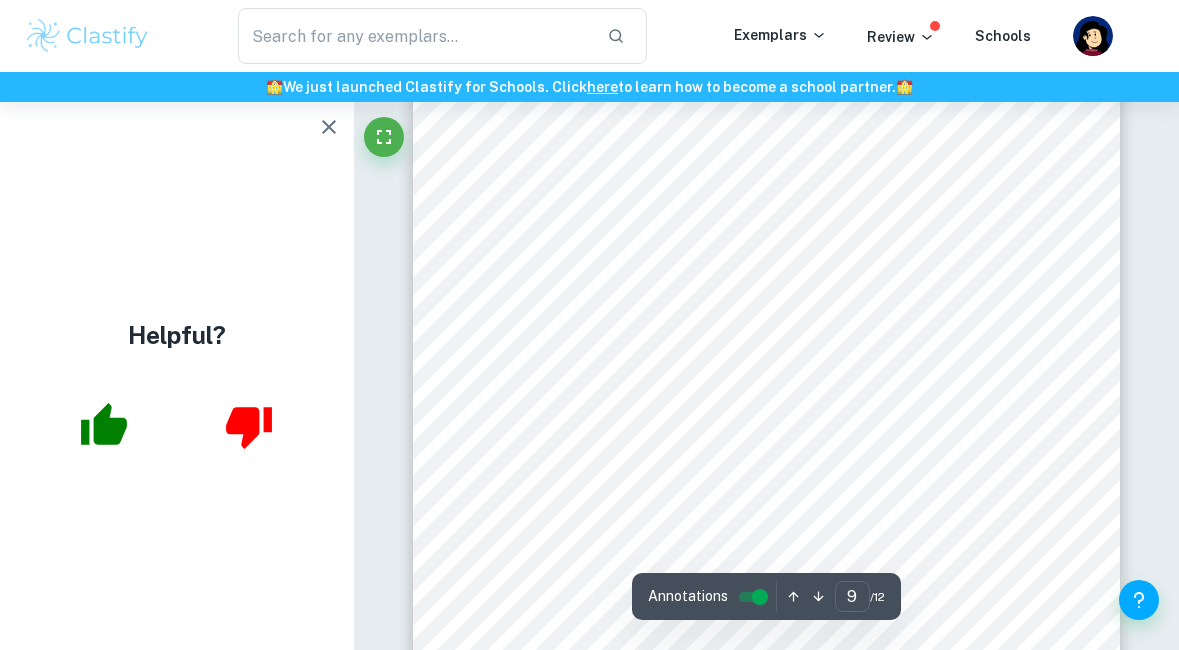 scroll, scrollTop: 8239, scrollLeft: 0, axis: vertical 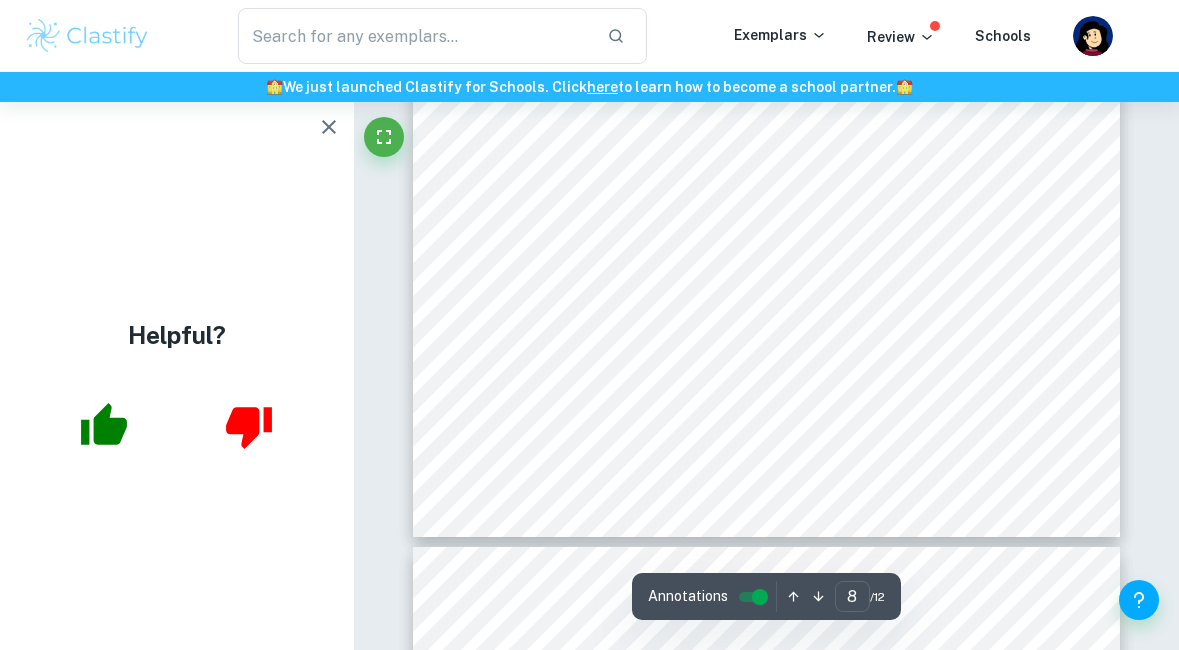 type on "9" 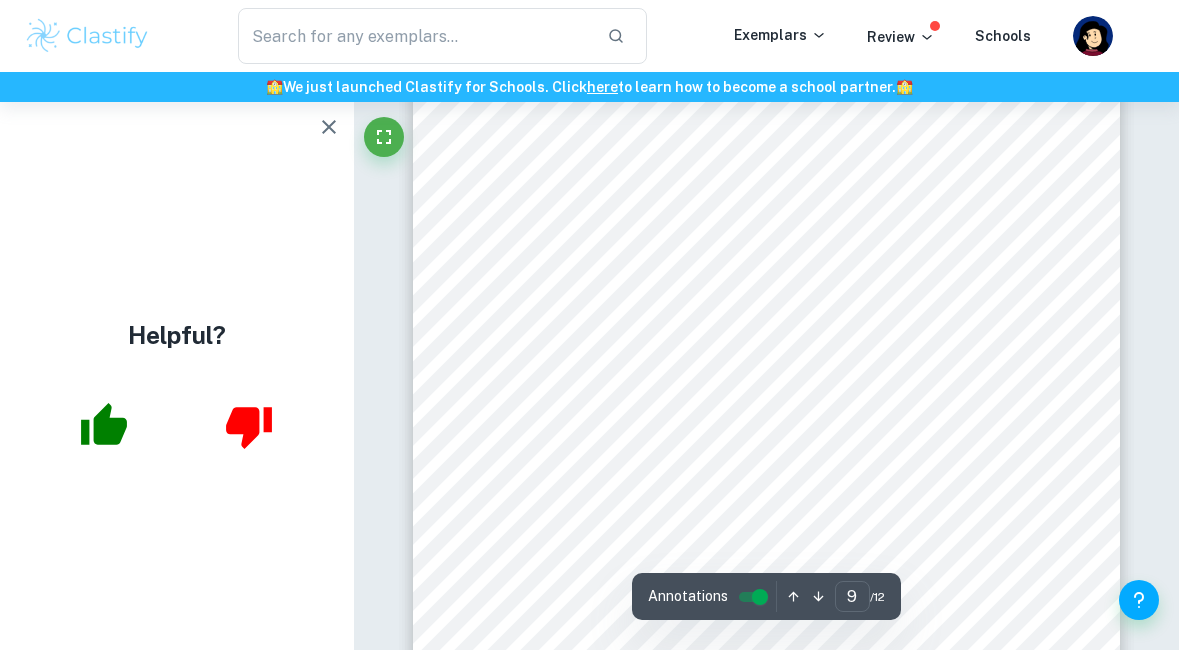 scroll, scrollTop: 8457, scrollLeft: 0, axis: vertical 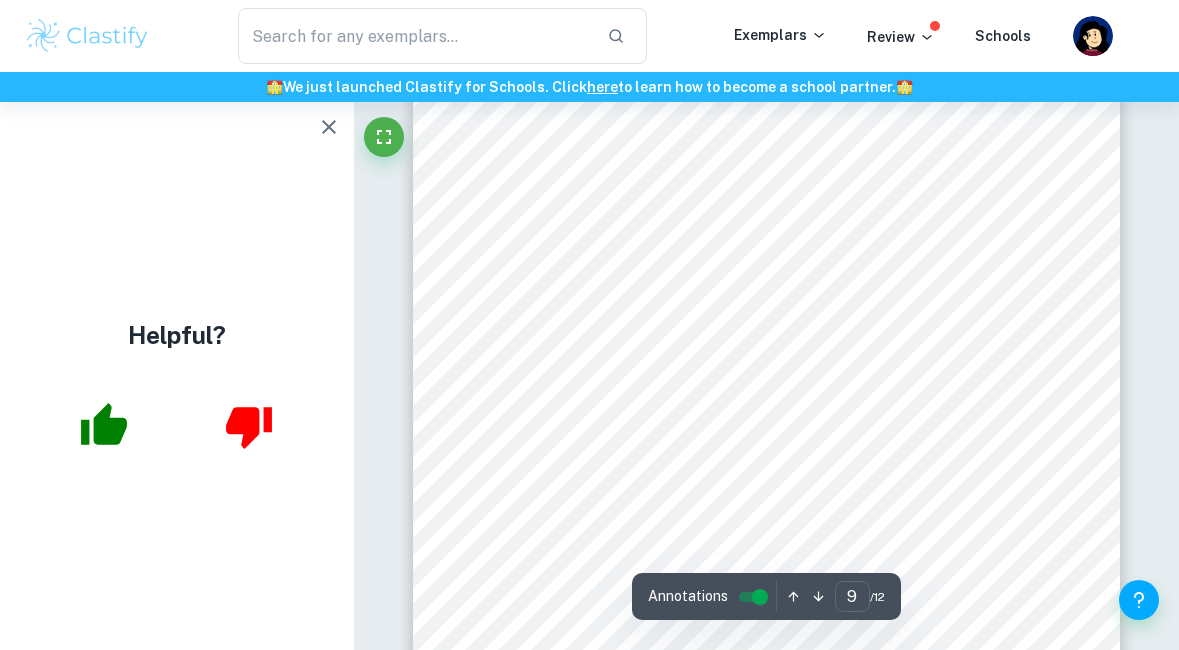 click 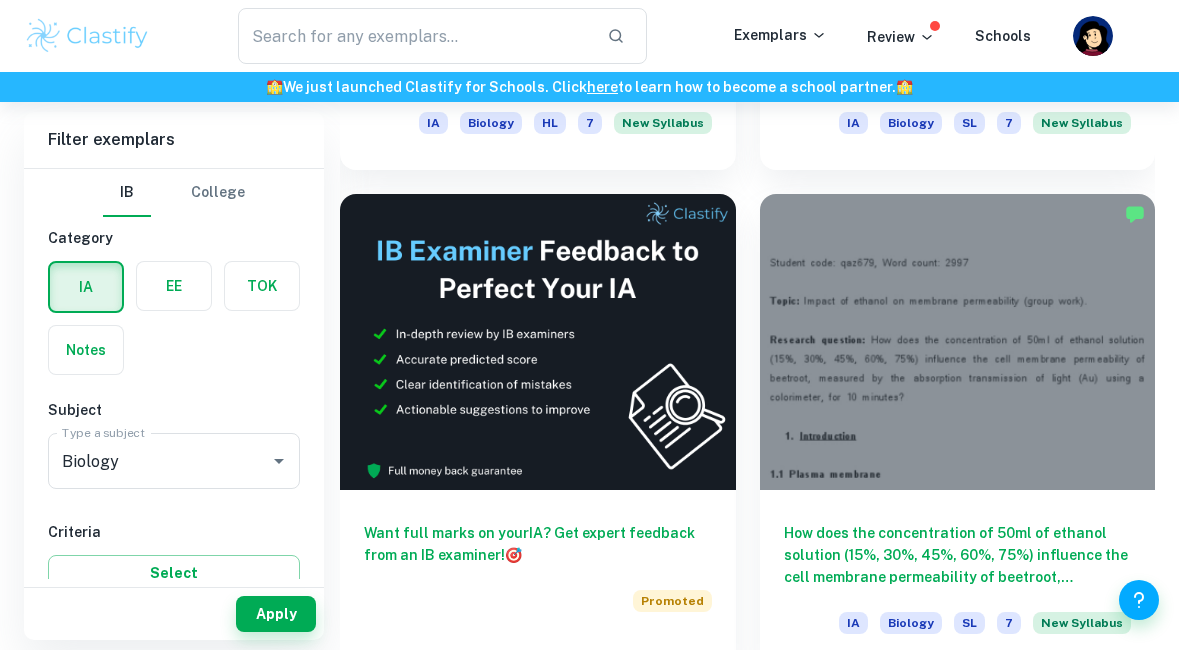 scroll, scrollTop: 1409, scrollLeft: 0, axis: vertical 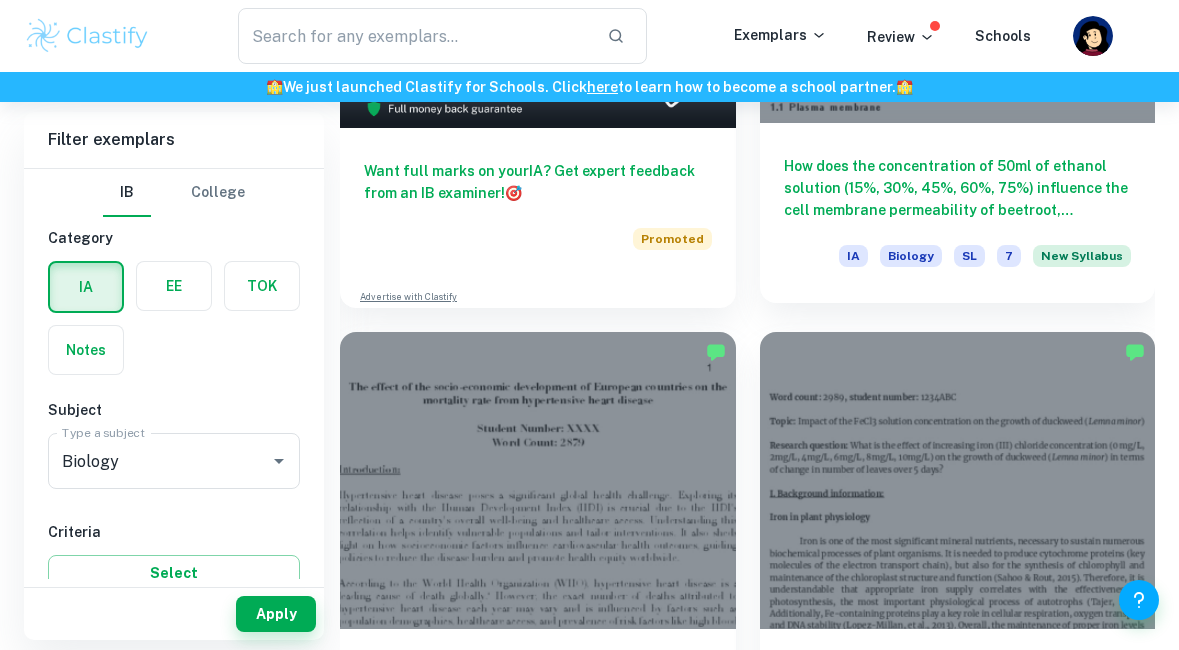 click on "How does the concentration of 50ml of ethanol solution (15%, 30%, 45%, 60%, 75%) influence the cell membrane permeability of beetroot, measured by the absorption transmission of light (Au) using a colorimeter, for 10 minutes?" at bounding box center [958, 188] 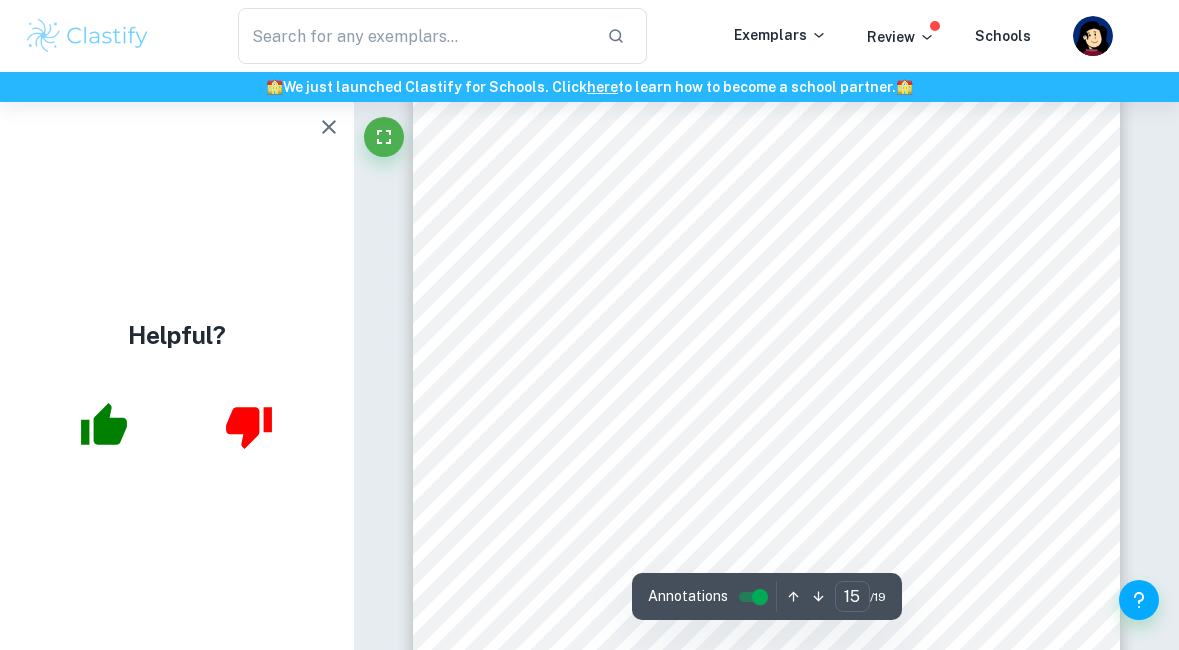 scroll, scrollTop: 14295, scrollLeft: 0, axis: vertical 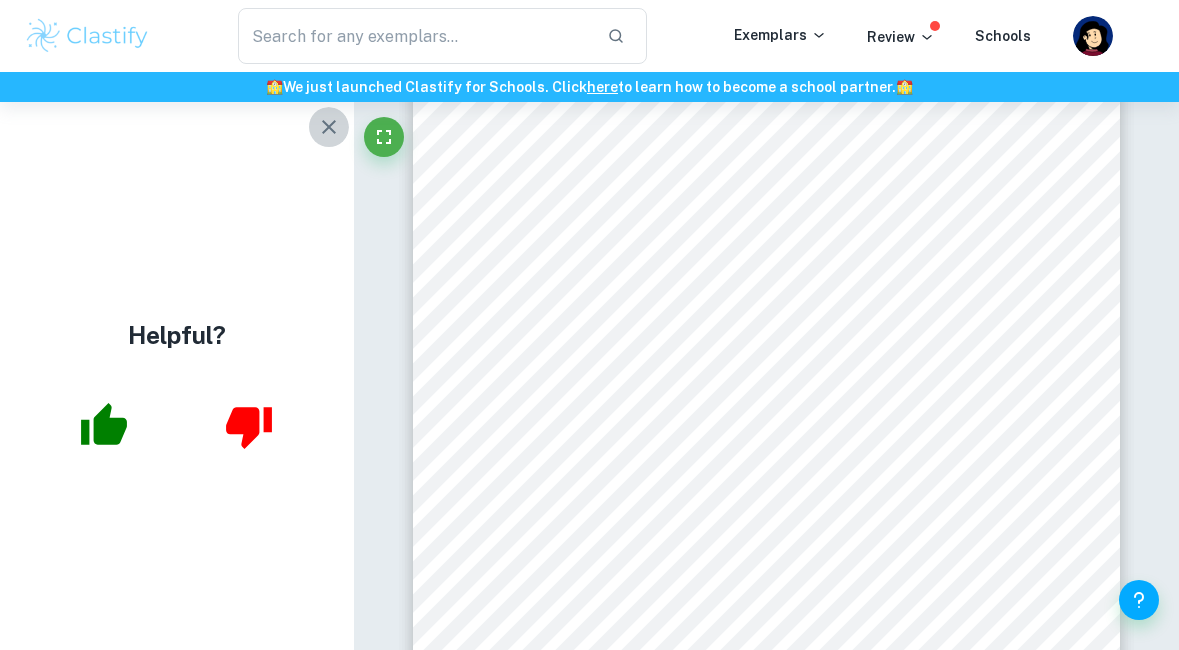 click 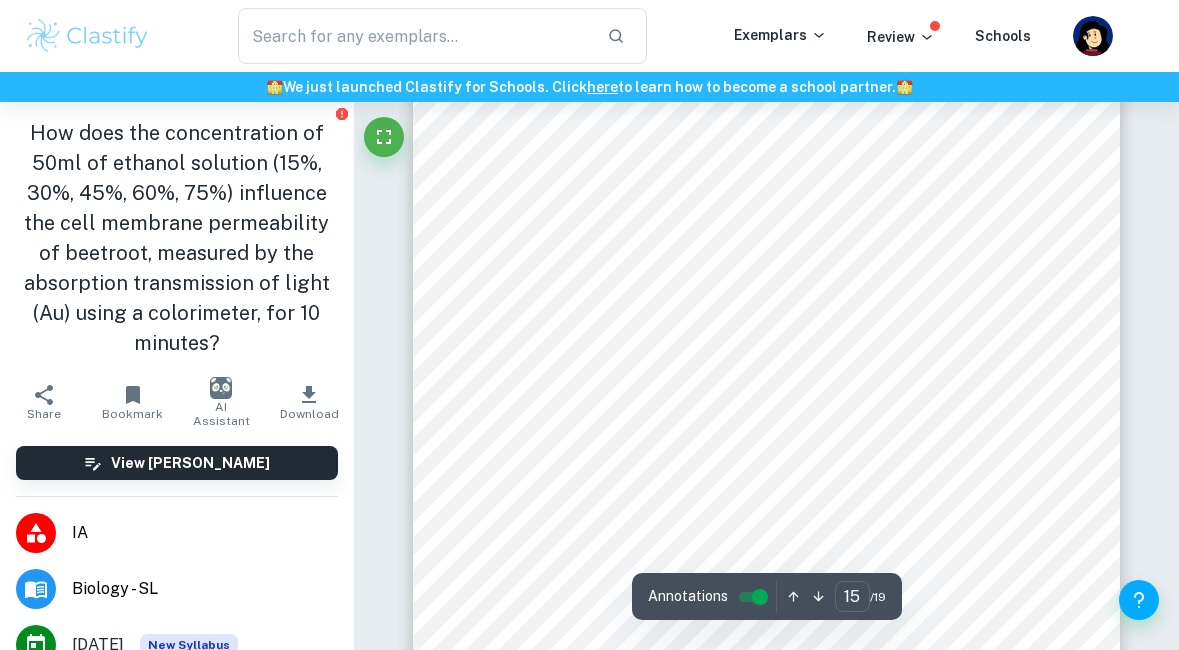 scroll, scrollTop: 14354, scrollLeft: 0, axis: vertical 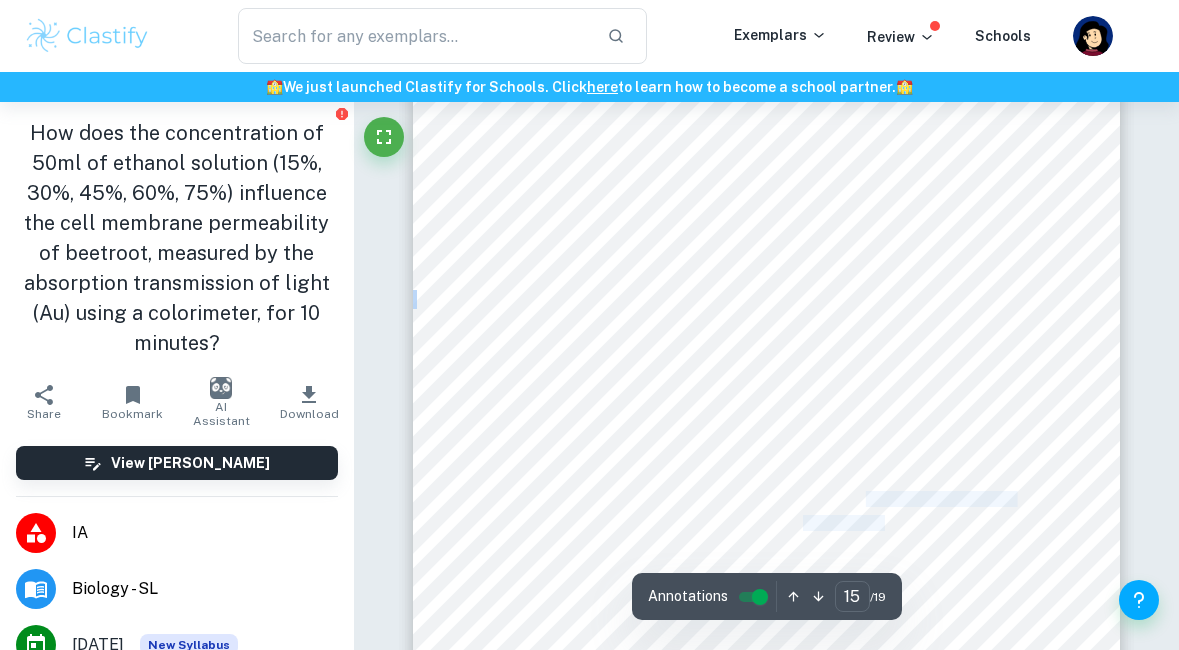 drag, startPoint x: 655, startPoint y: 399, endPoint x: 819, endPoint y: 495, distance: 190.03157 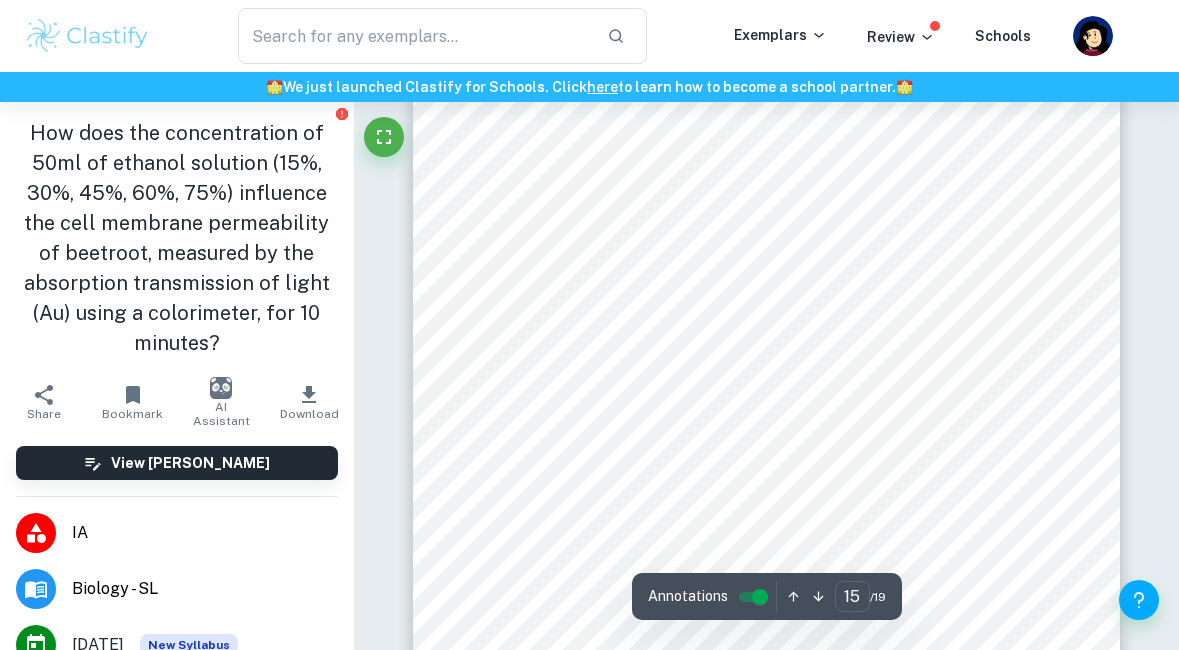 click on "the effect of the independent variable is precisely" at bounding box center [842, 499] 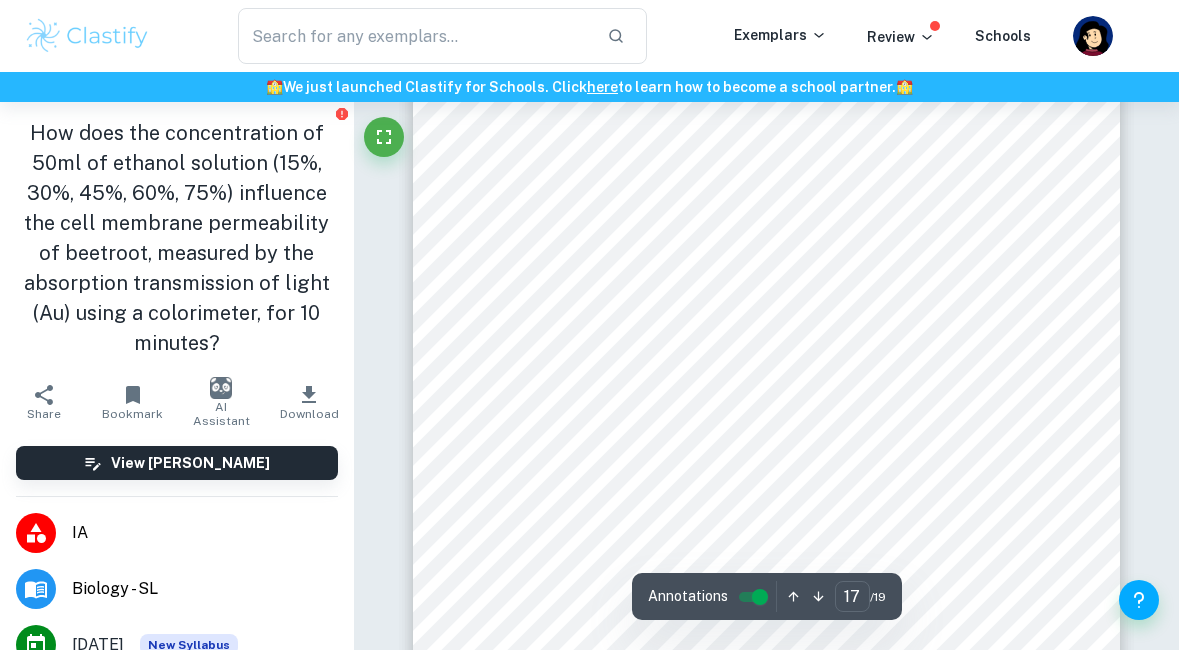 scroll, scrollTop: 16272, scrollLeft: 0, axis: vertical 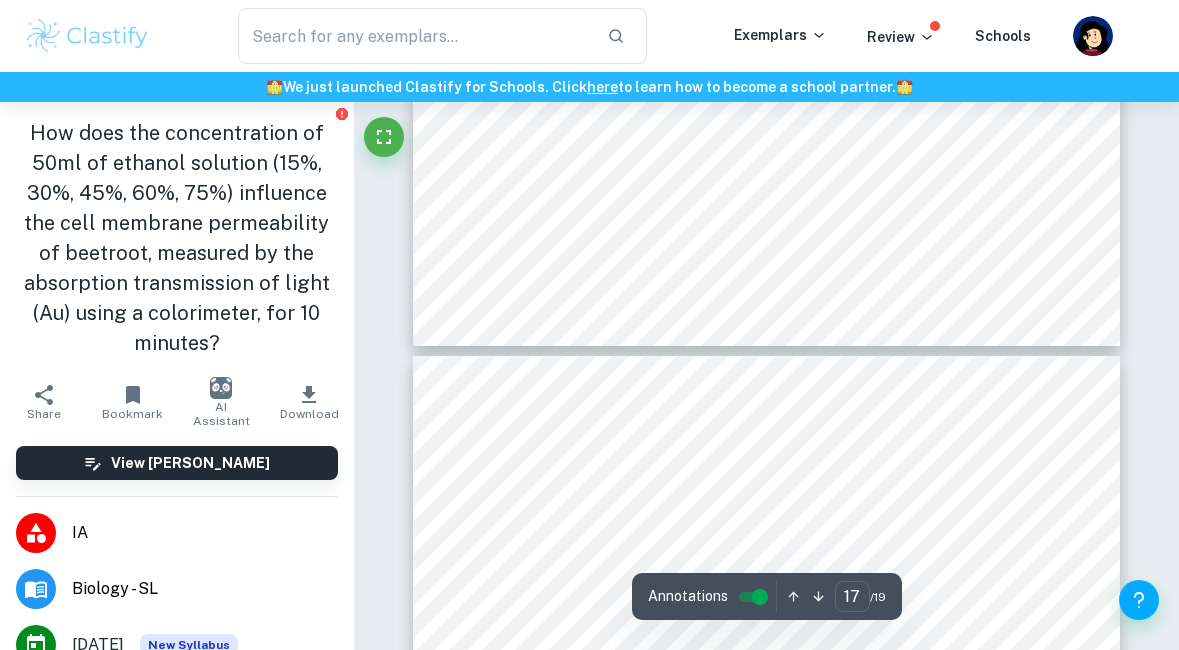 type on "16" 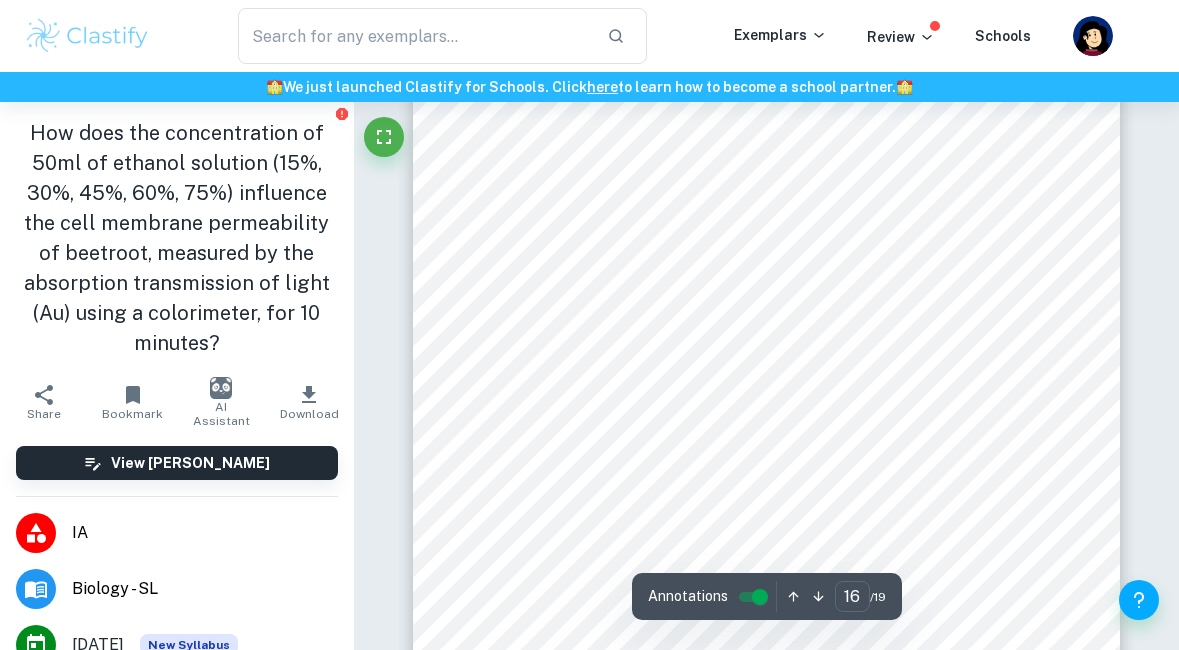 scroll, scrollTop: 15254, scrollLeft: 0, axis: vertical 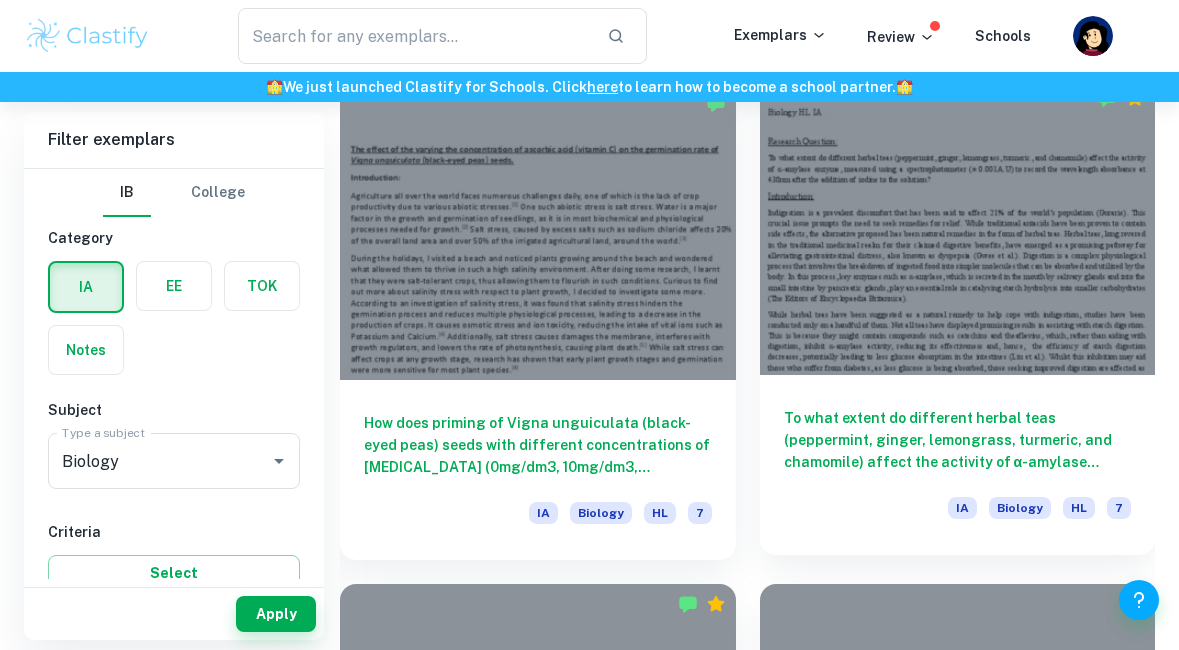 click on "To what extent do different herbal teas (peppermint, ginger, lemongrass, turmeric, and chamomile) affect the activity of α-amylase enzyme, measured using a spectrophotometer (± 0.001A.U) to record the wavelength absorbance at 430nm after the addition of iodine to the solution?" at bounding box center [958, 440] 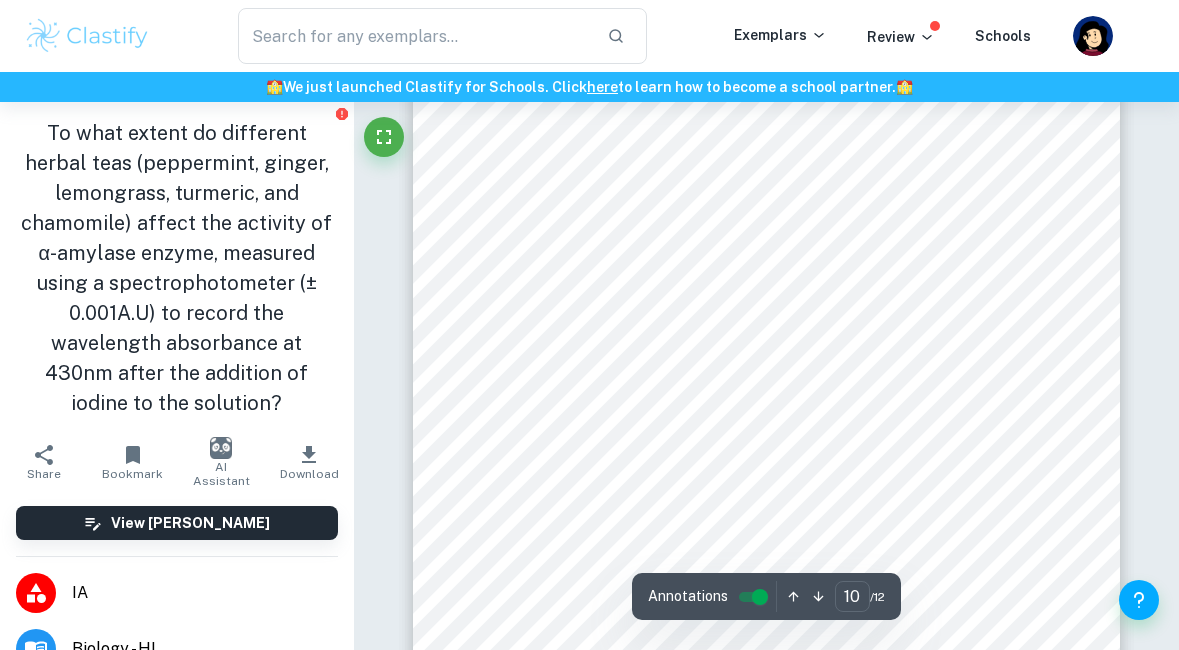 scroll, scrollTop: 8728, scrollLeft: 0, axis: vertical 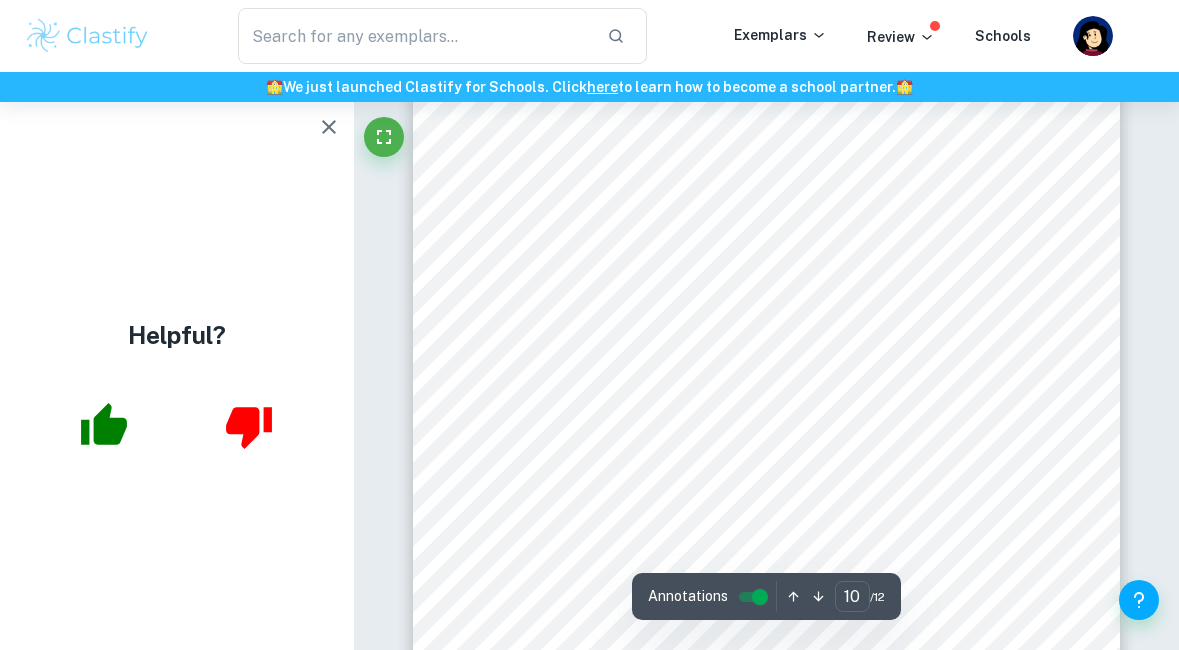 click at bounding box center [329, 127] 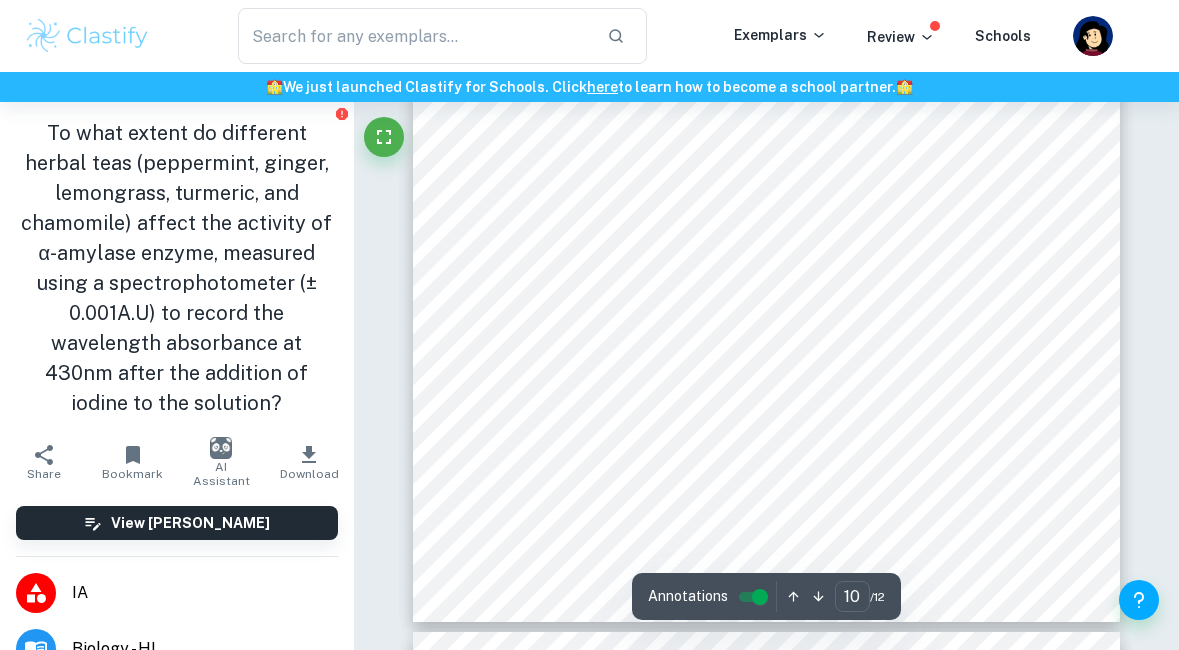 scroll, scrollTop: 8857, scrollLeft: 0, axis: vertical 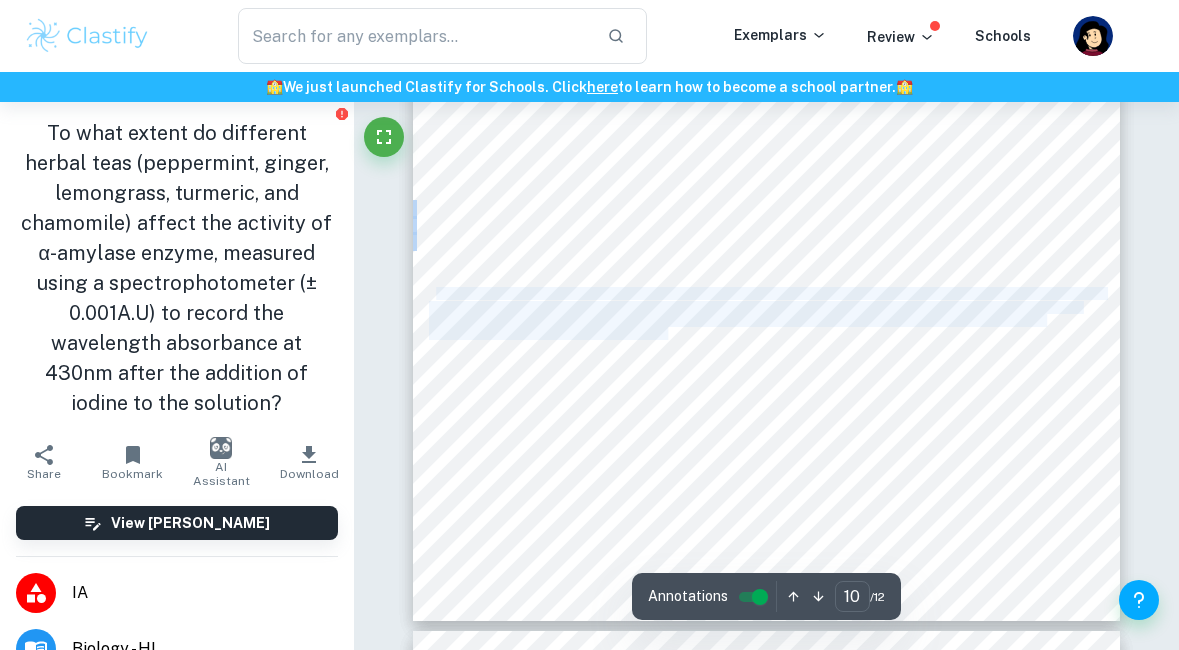 drag, startPoint x: 432, startPoint y: 291, endPoint x: 667, endPoint y: 331, distance: 238.37994 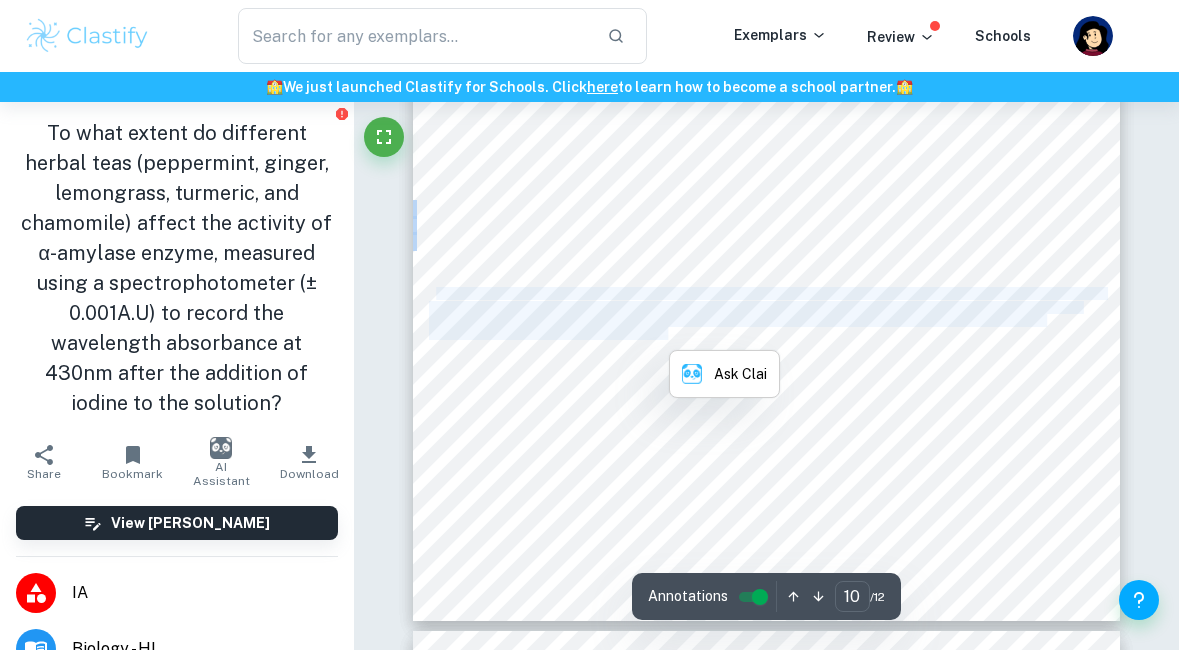 copy on "ll controlled variables were successfully maintained, ensuring that the effects observed were solely due to the interaction between the herbal teas and ³-amylase. All other potential influences, such as temperature fluctuations and pH variations, were rigorously controlled or kept constant across all trials. This careful control of variables was essential in portraying the impact of the herbal teas on amylase activity, thereby strengthening the validity of the conclusions drawn." 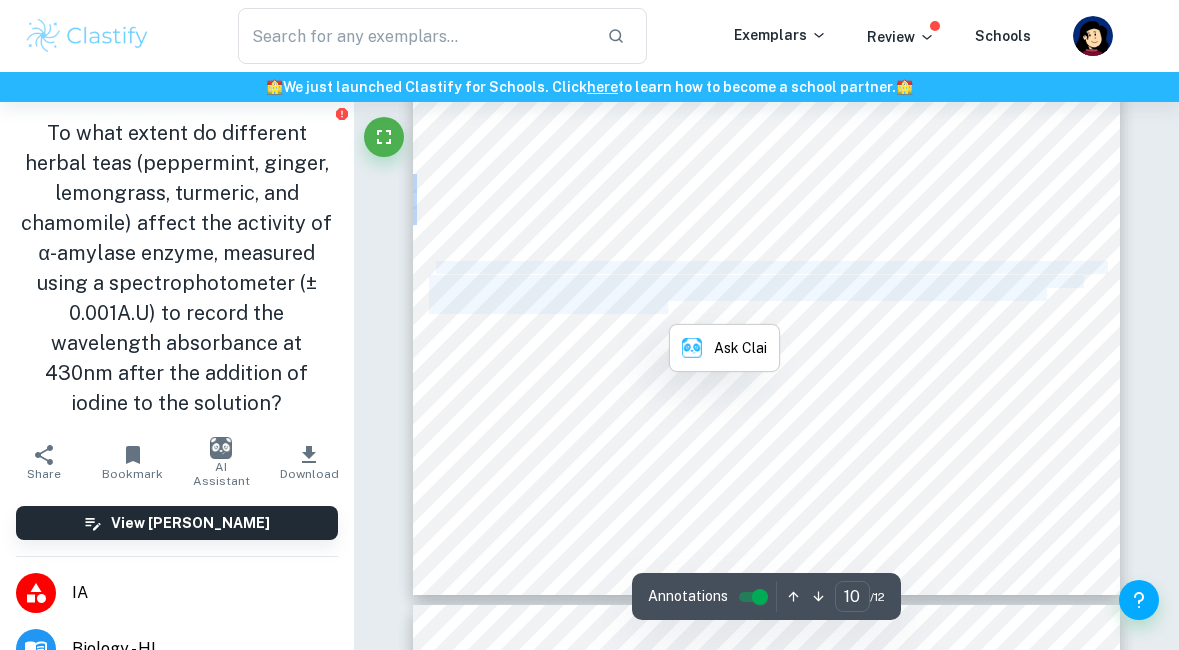 scroll, scrollTop: 8911, scrollLeft: 0, axis: vertical 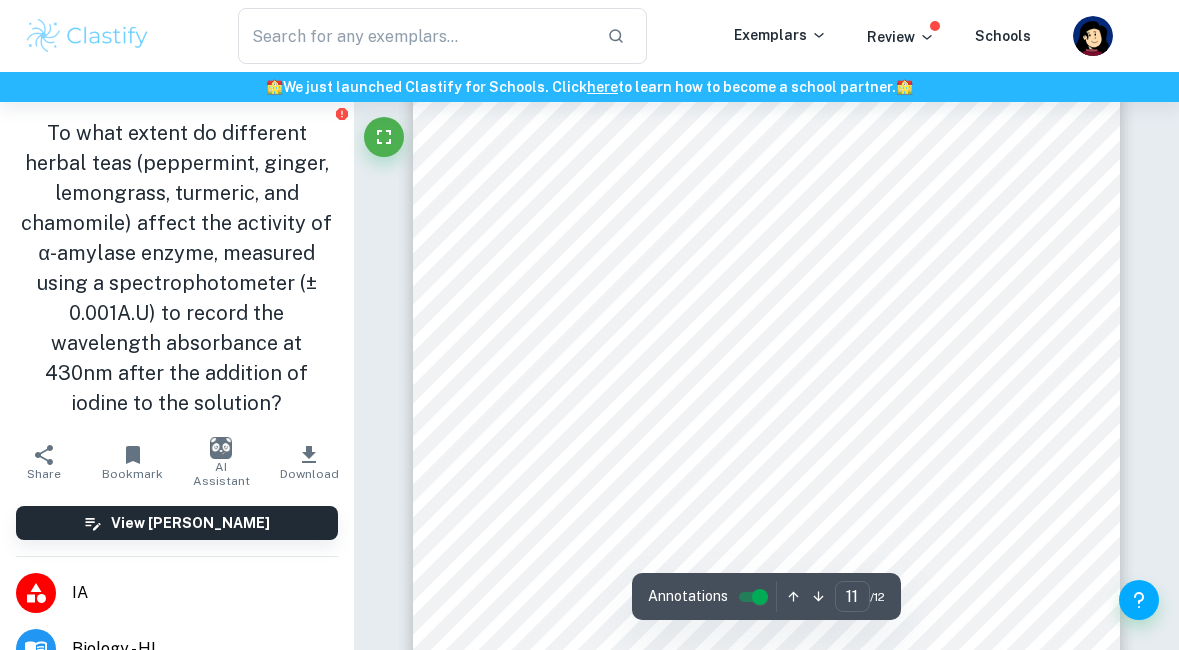 click on "To what extent do different herbal teas (peppermint, ginger, lemongrass, turmeric, and chamomile) affect the activity of α-amylase enzyme, measured using a spectrophotometer (± 0.001A.U) to record the wavelength absorbance at 430nm after the addition of iodine to the solution?" at bounding box center [177, 268] 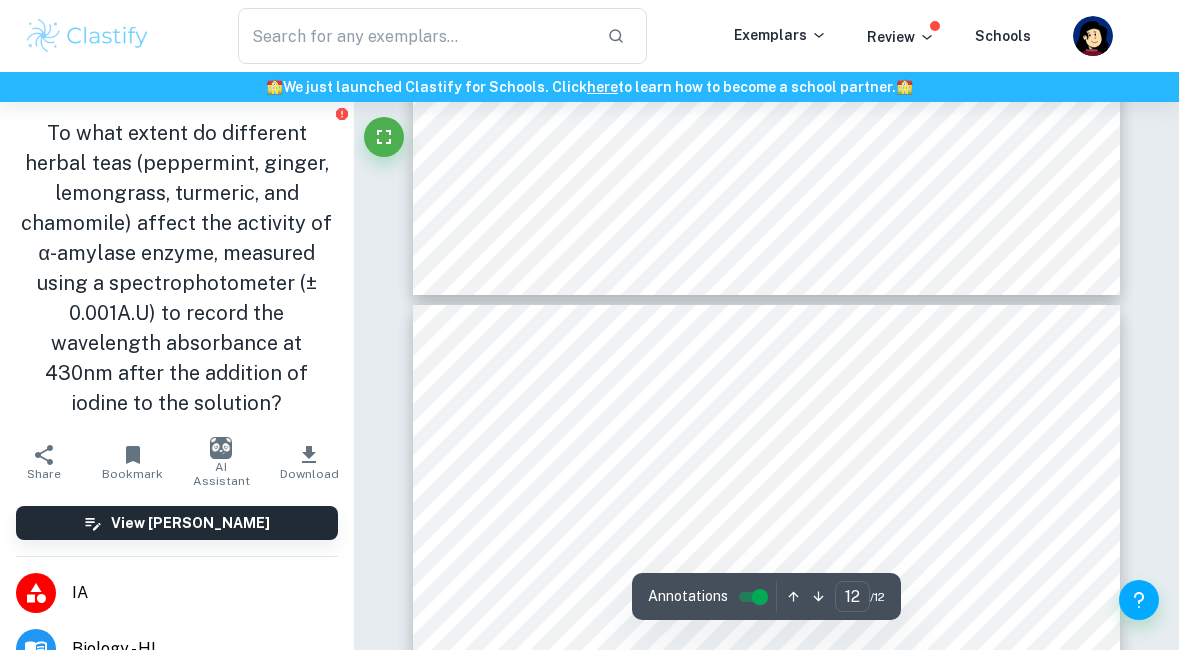 scroll, scrollTop: 10091, scrollLeft: 0, axis: vertical 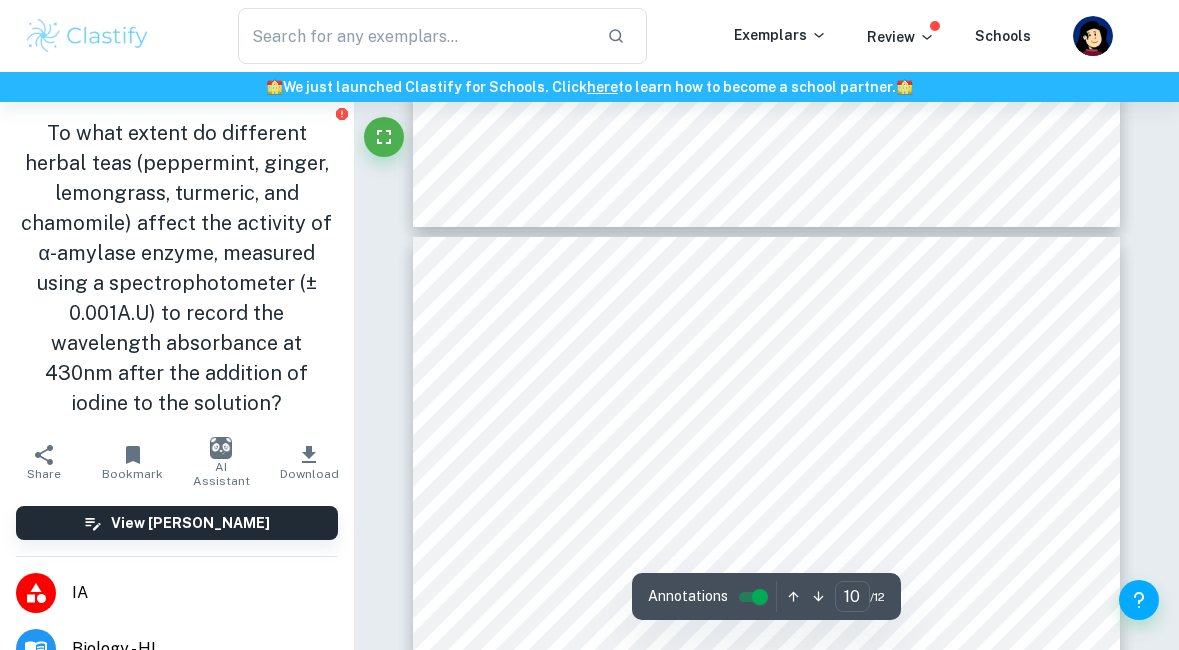 type on "11" 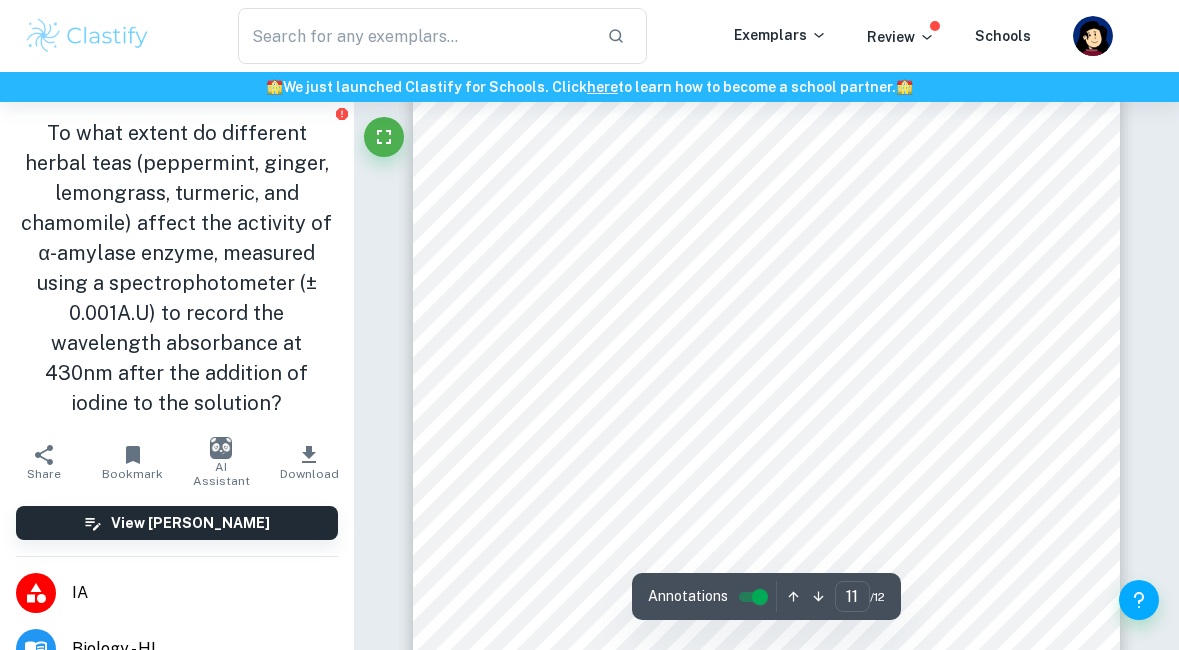 scroll, scrollTop: 9620, scrollLeft: 0, axis: vertical 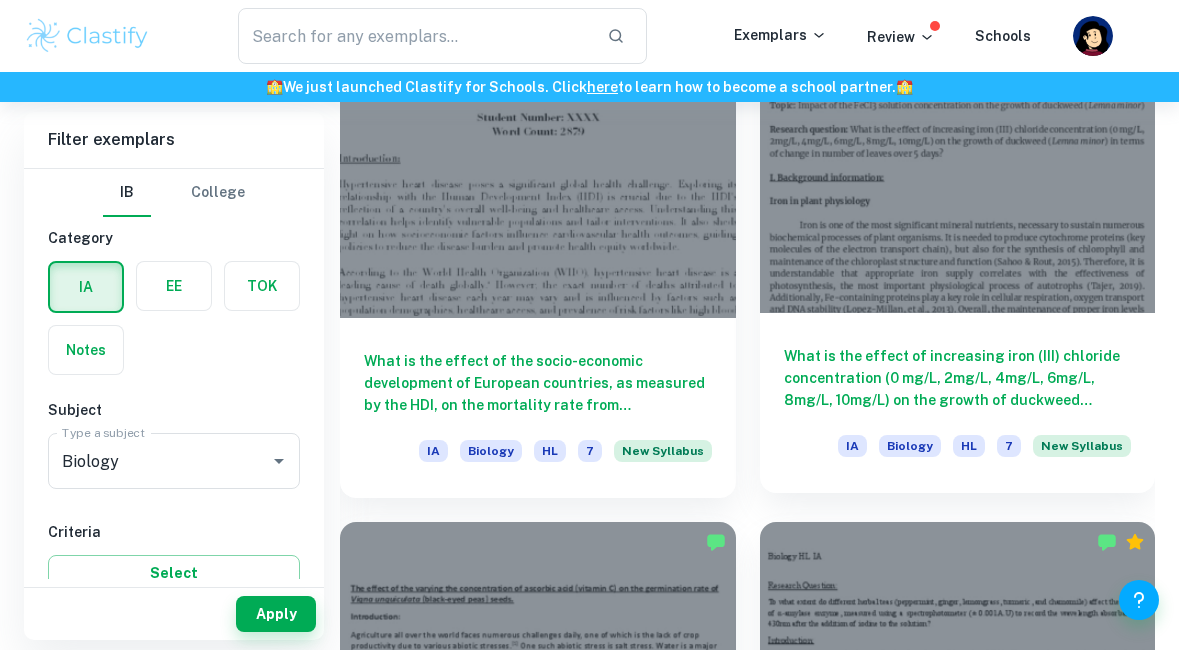 click at bounding box center [958, 164] 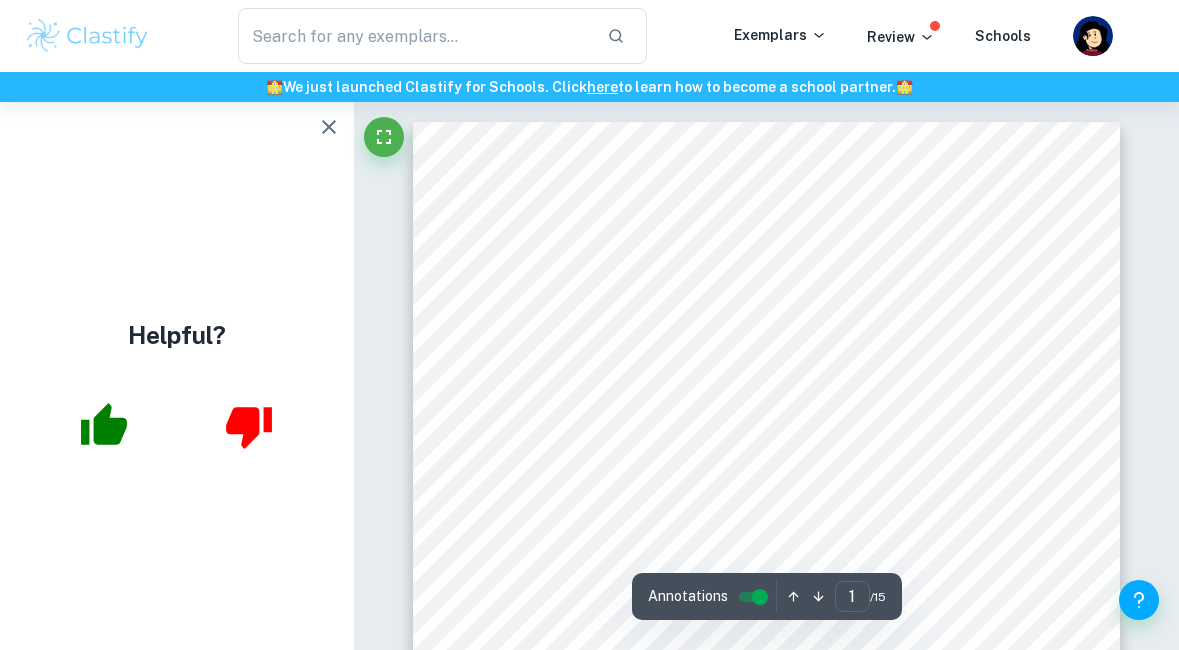 scroll, scrollTop: 6866, scrollLeft: 0, axis: vertical 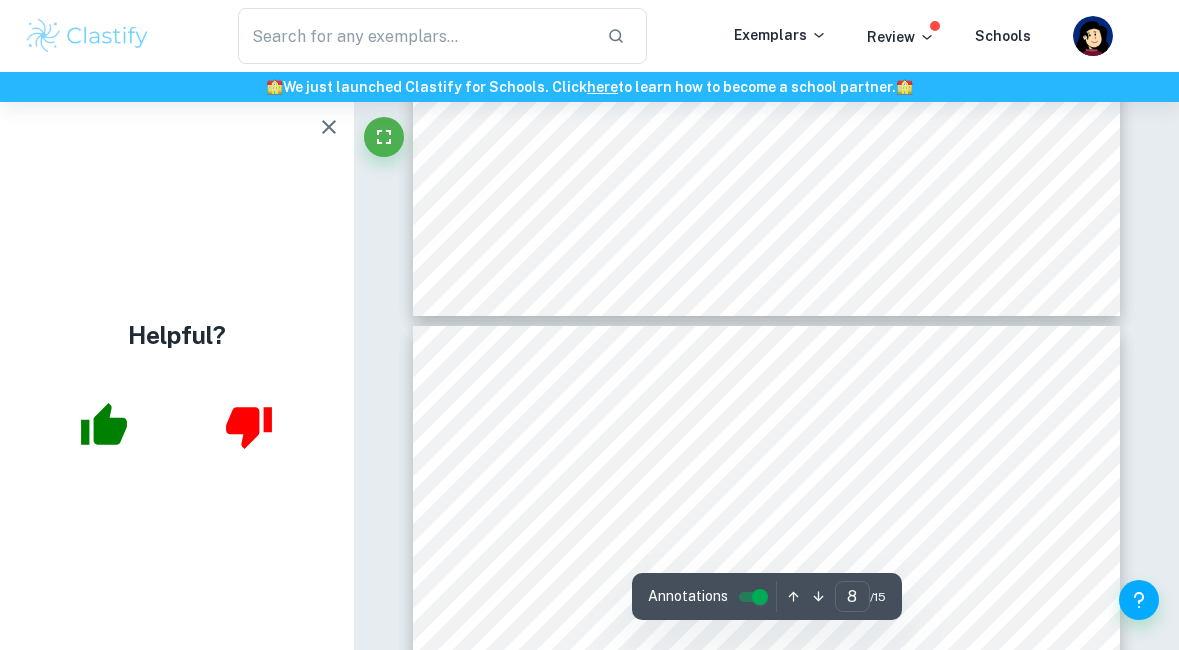 click on "Helpful?" at bounding box center [177, 376] 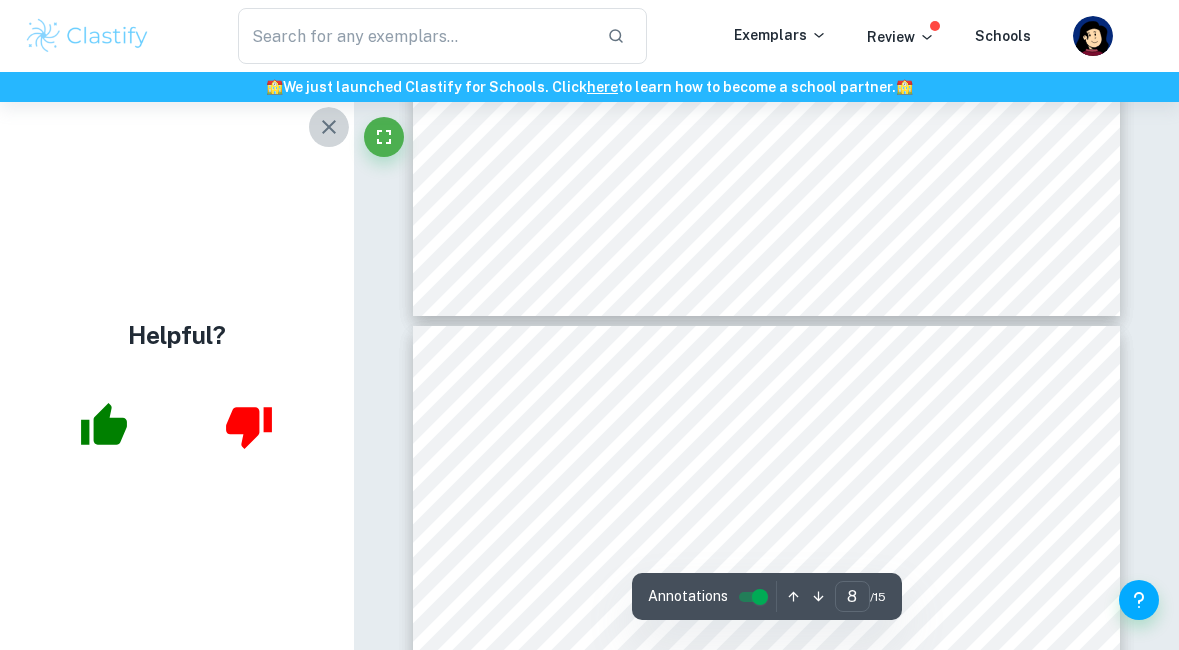 click 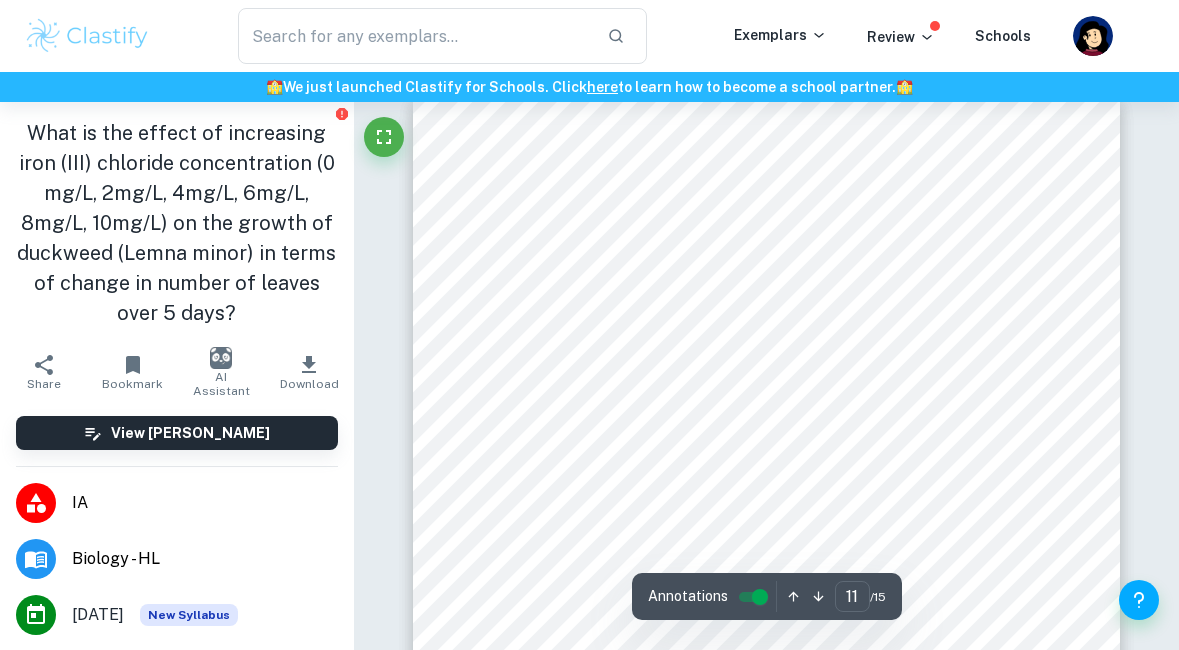 scroll, scrollTop: 10225, scrollLeft: 0, axis: vertical 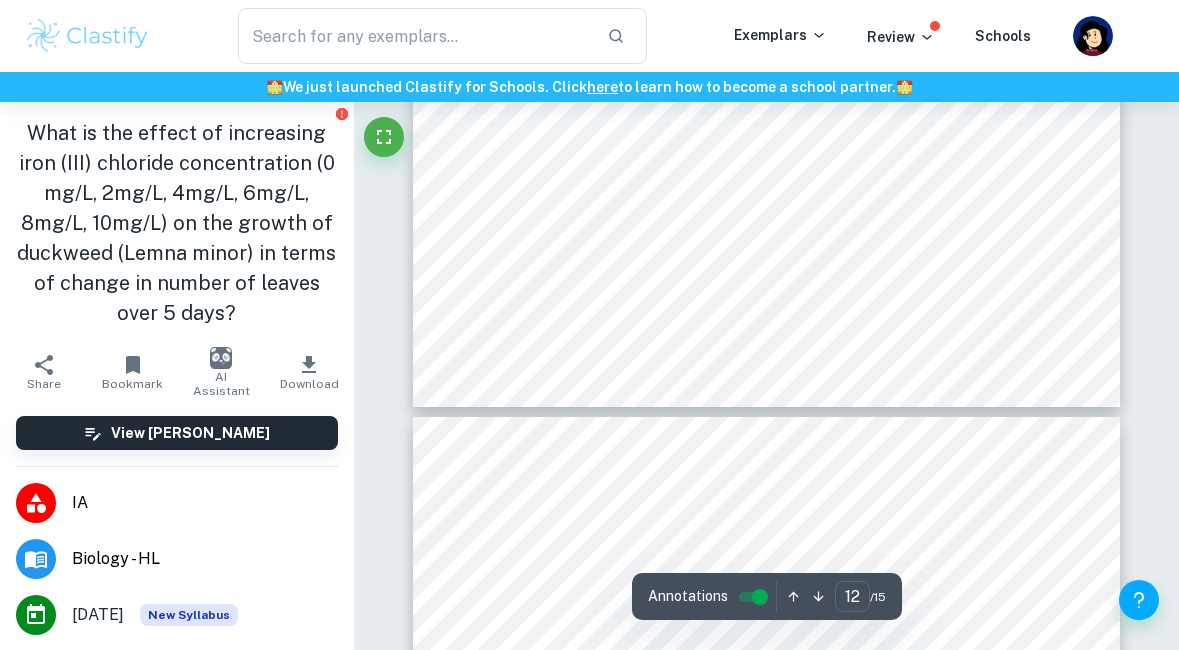 type on "11" 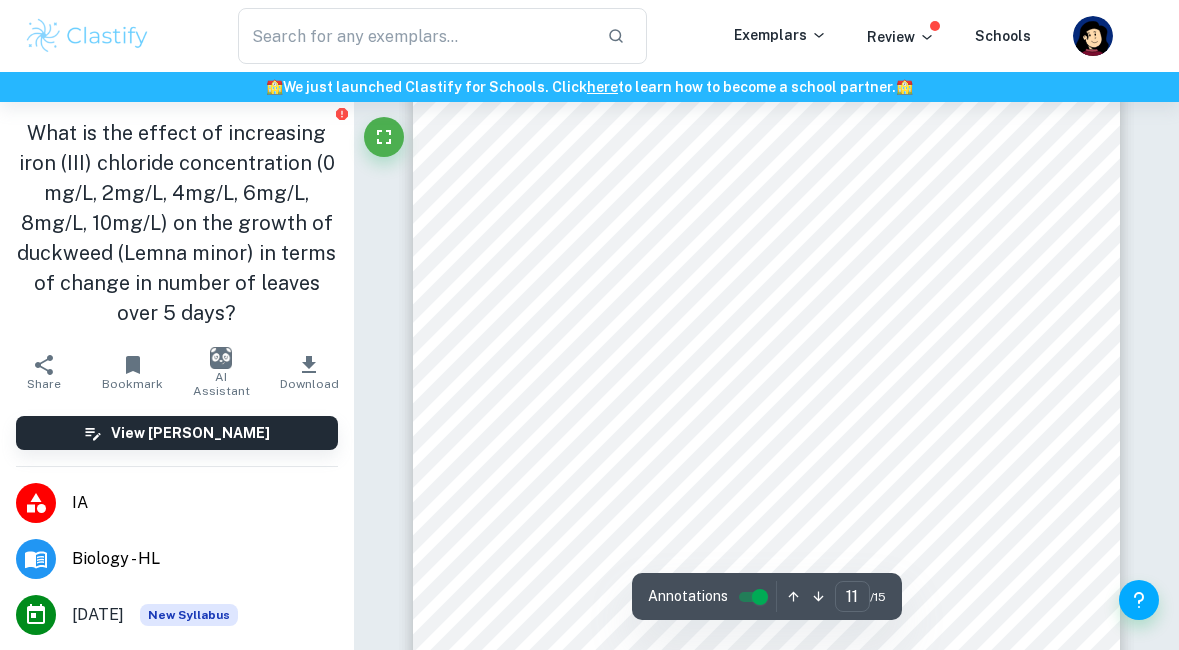 scroll, scrollTop: 10342, scrollLeft: 0, axis: vertical 